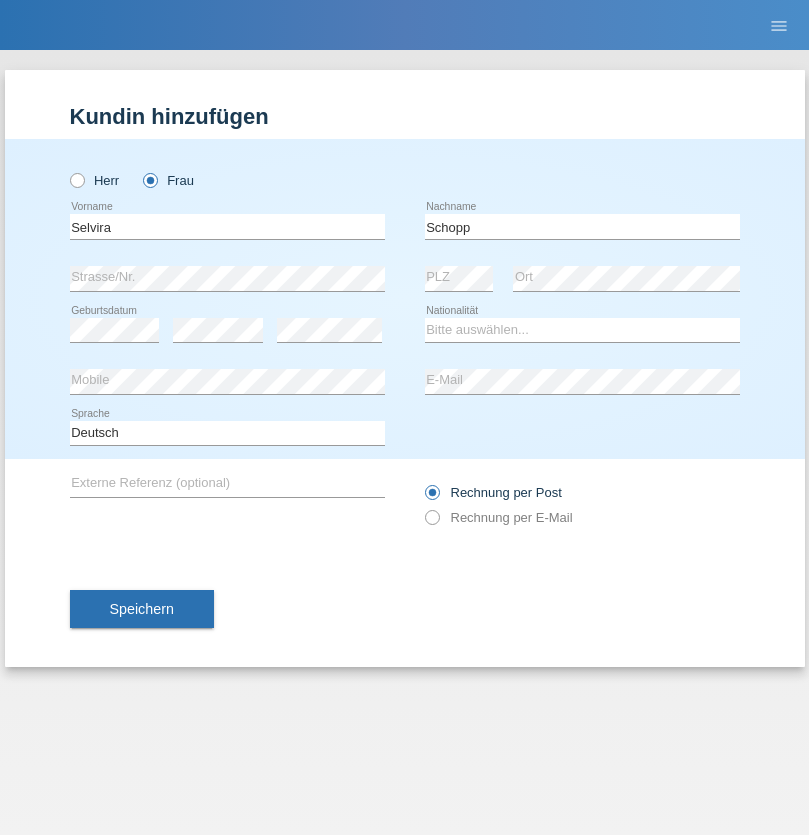 scroll, scrollTop: 0, scrollLeft: 0, axis: both 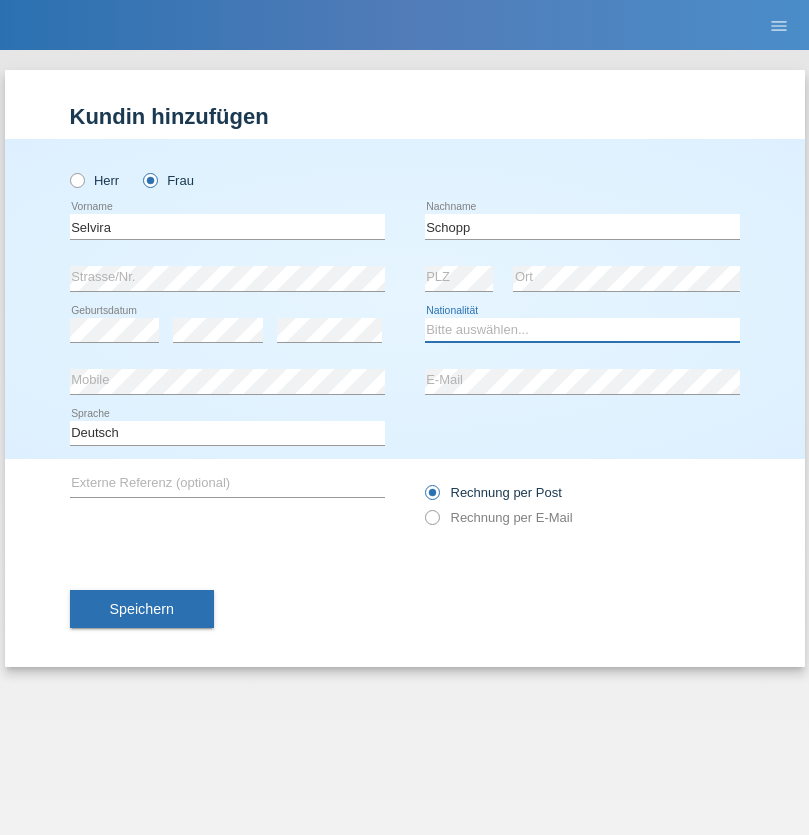 select on "CH" 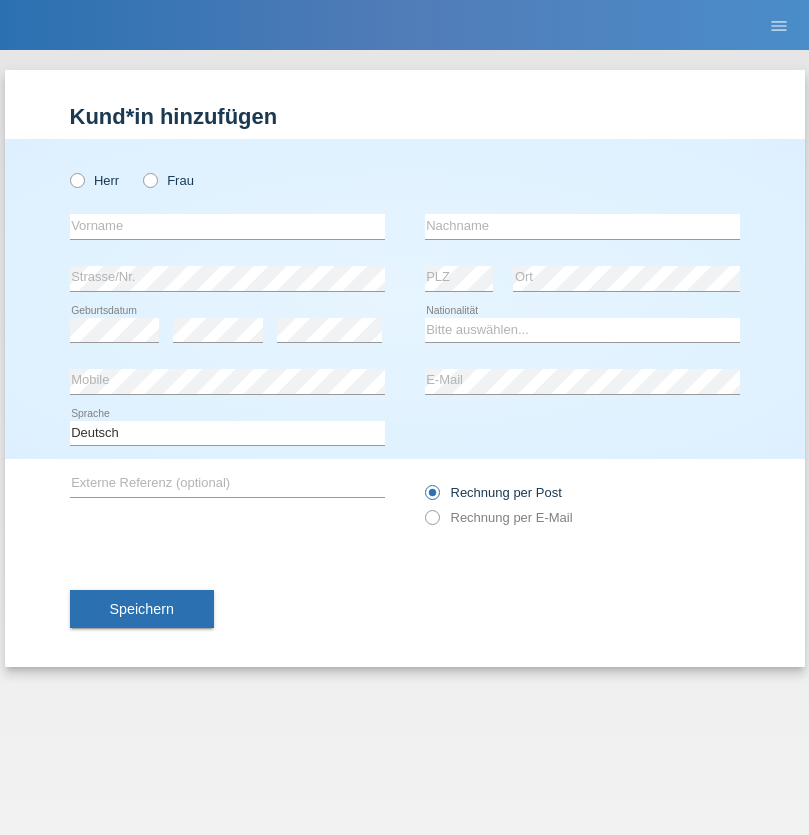 scroll, scrollTop: 0, scrollLeft: 0, axis: both 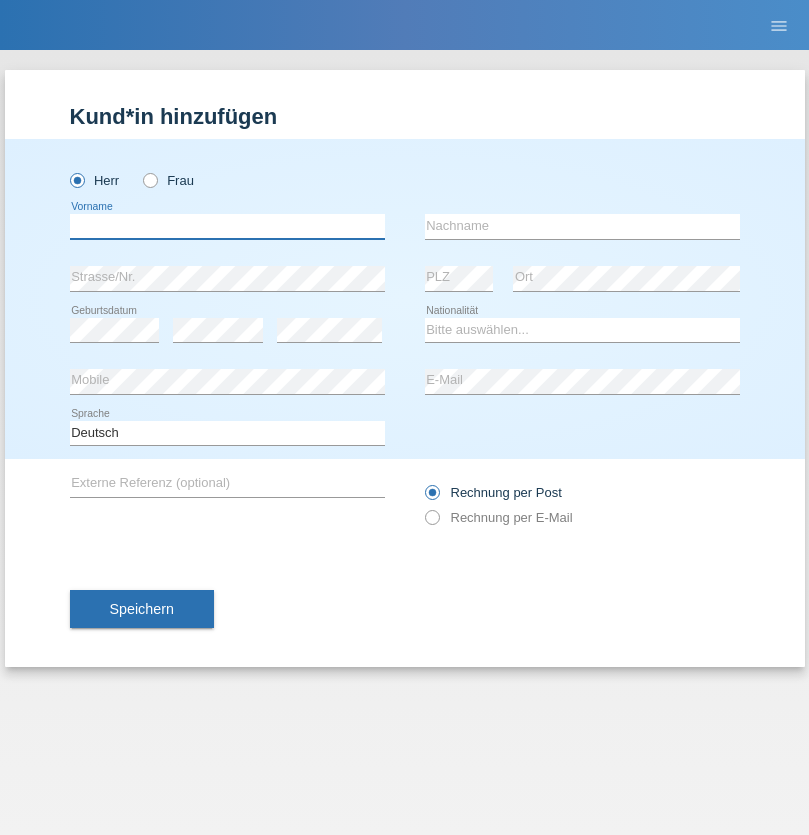 click at bounding box center (227, 226) 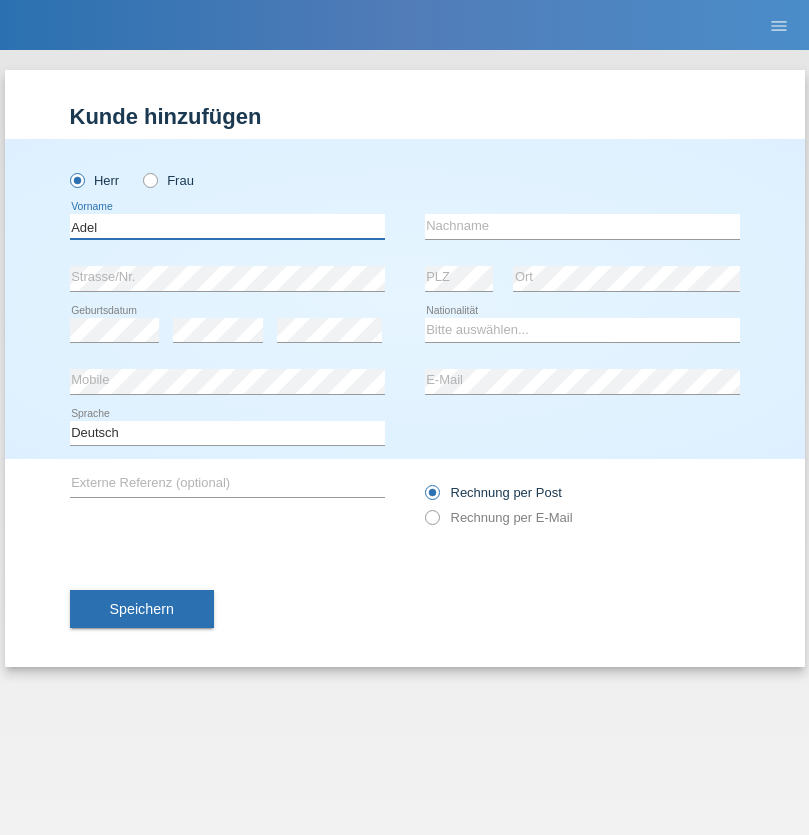 type on "Adel" 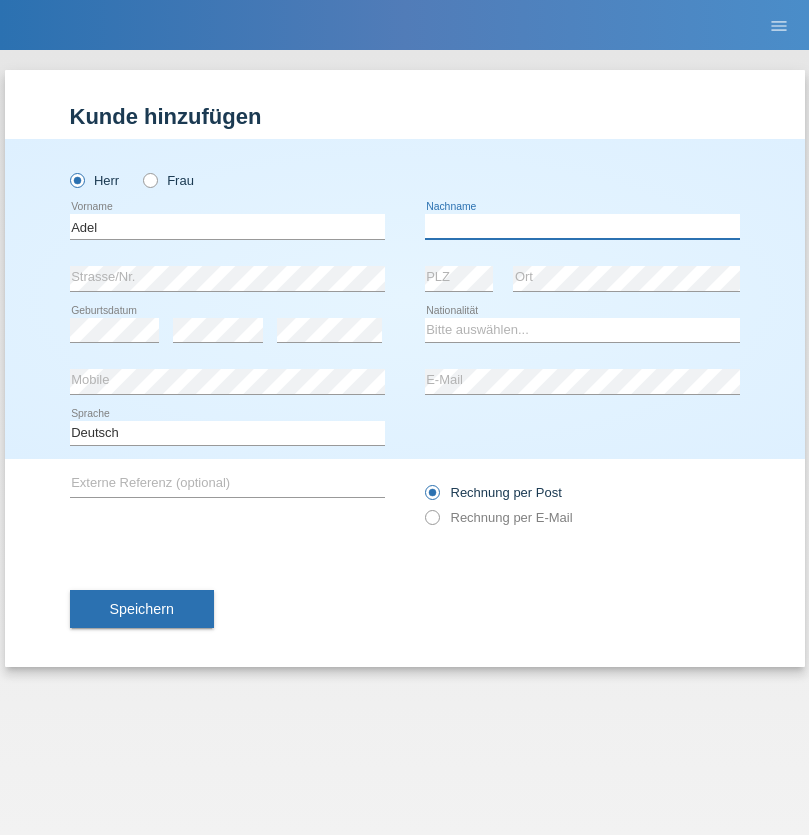 click at bounding box center (582, 226) 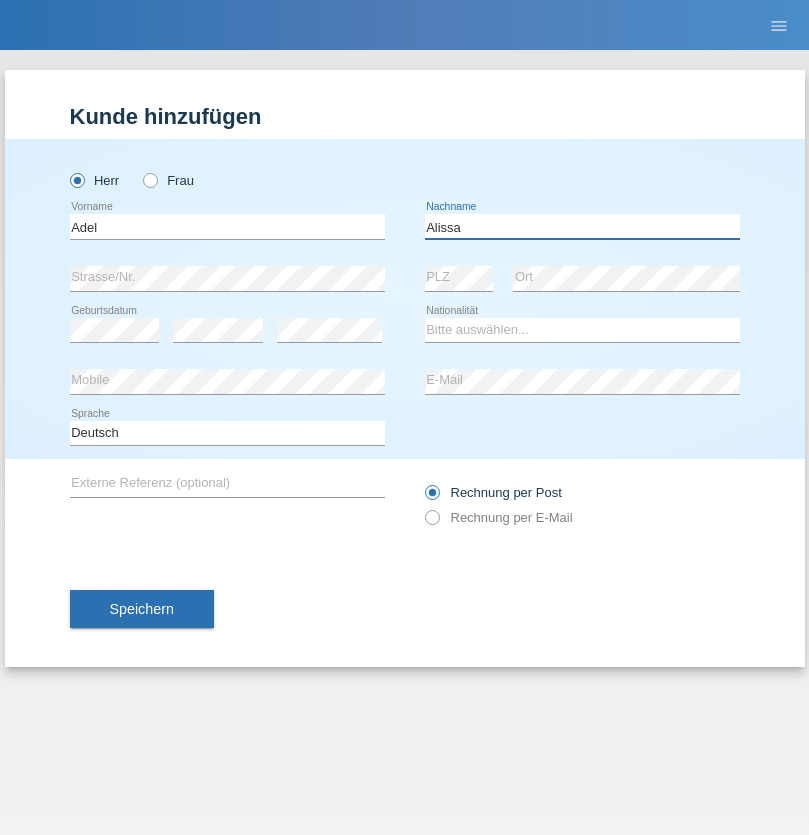 type on "Alissa" 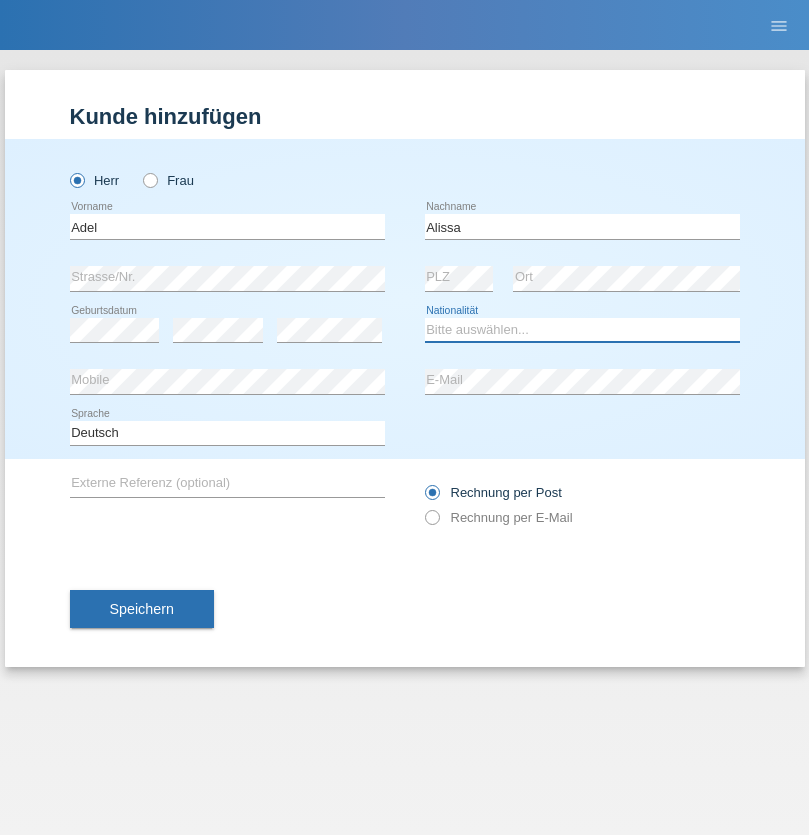 select on "SY" 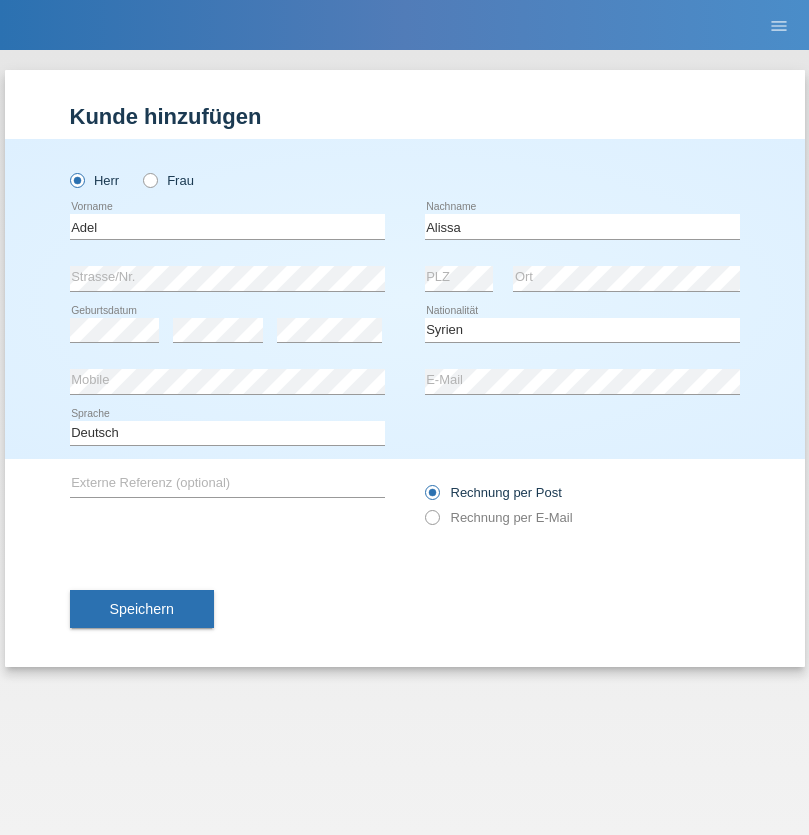 select on "C" 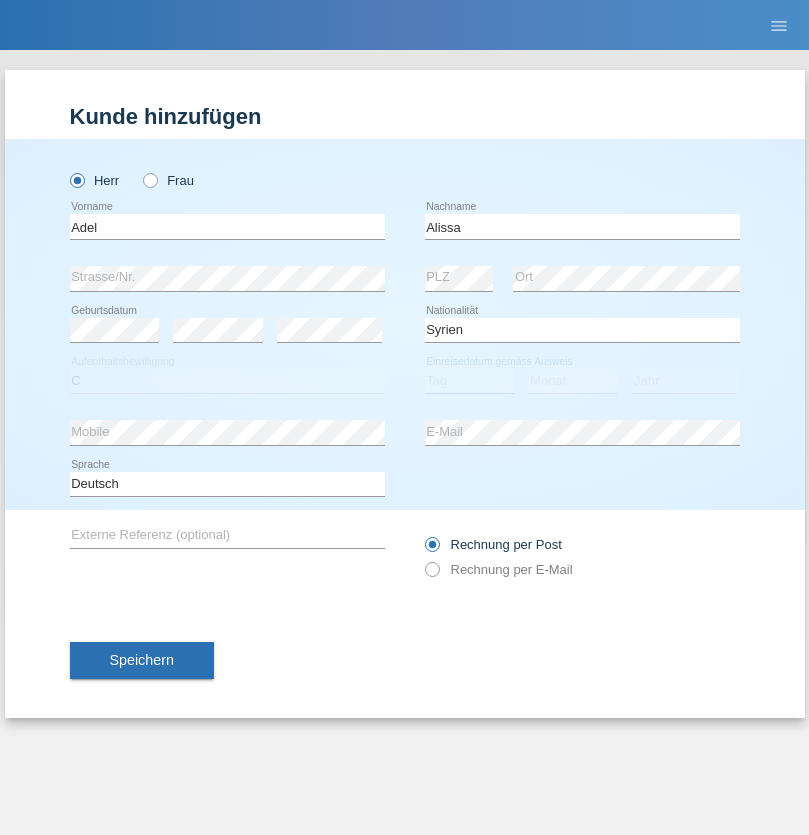 select on "20" 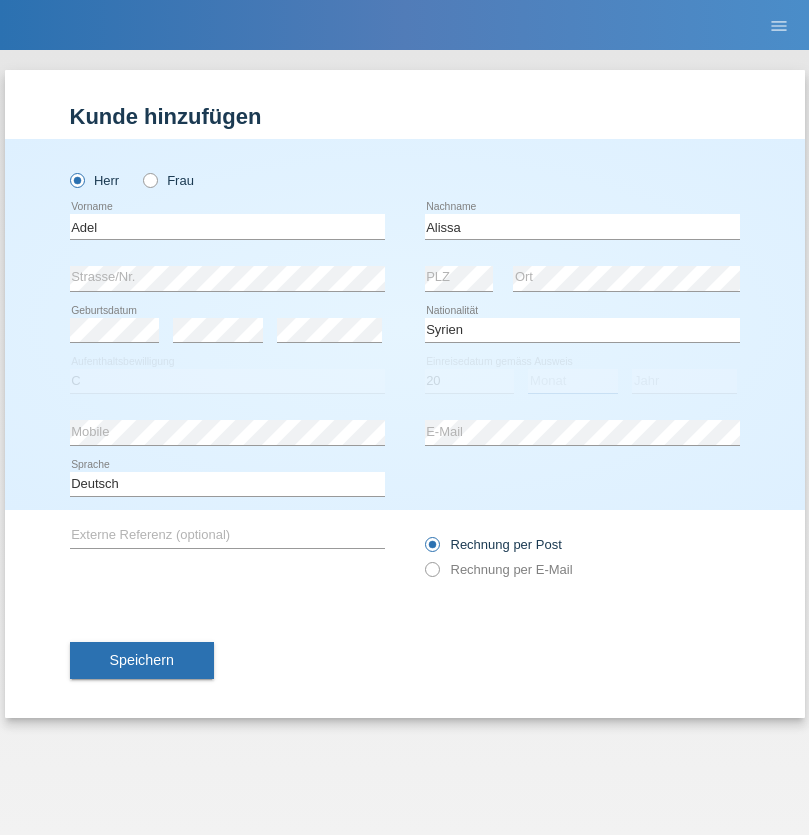 select on "09" 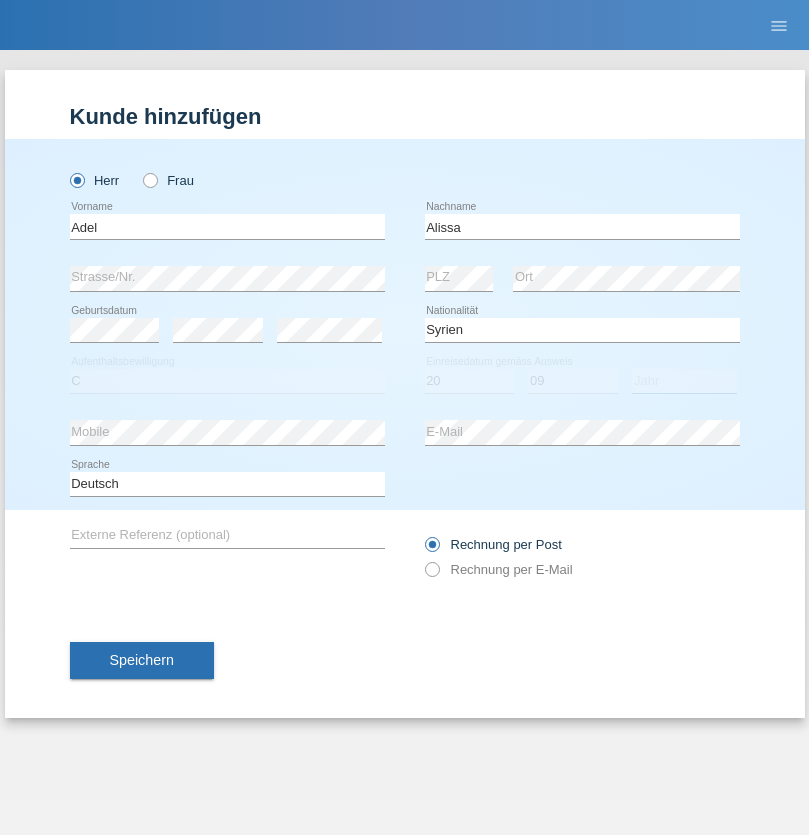 select on "2018" 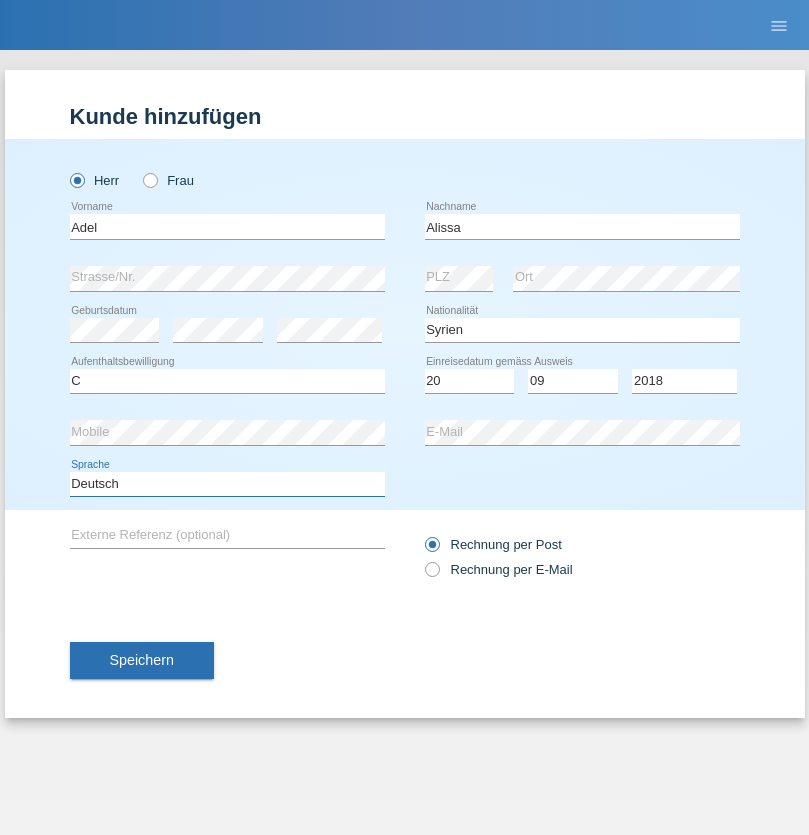 select on "en" 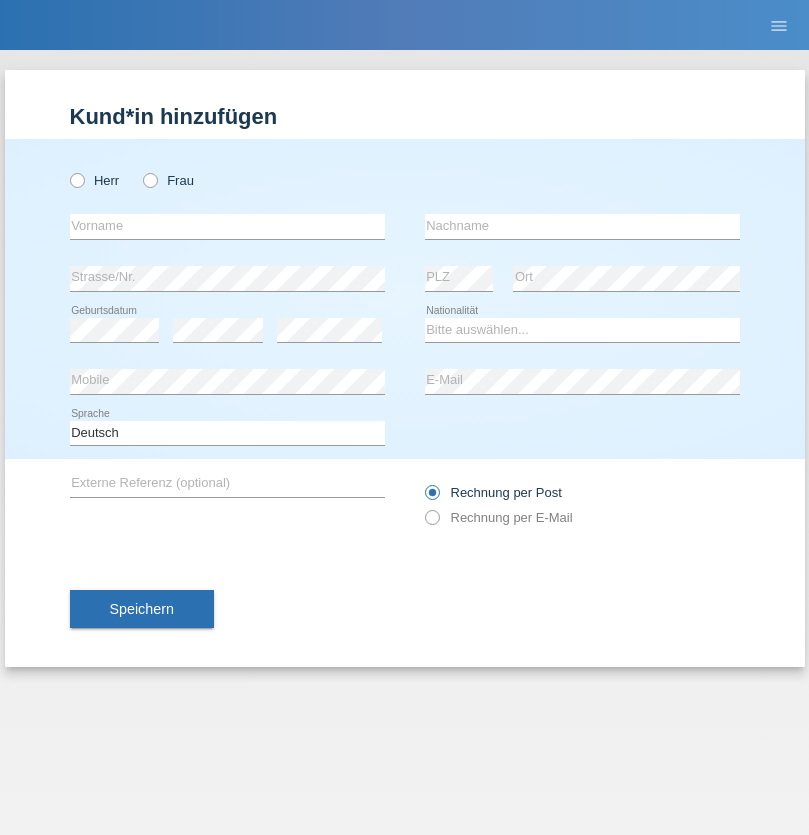 scroll, scrollTop: 0, scrollLeft: 0, axis: both 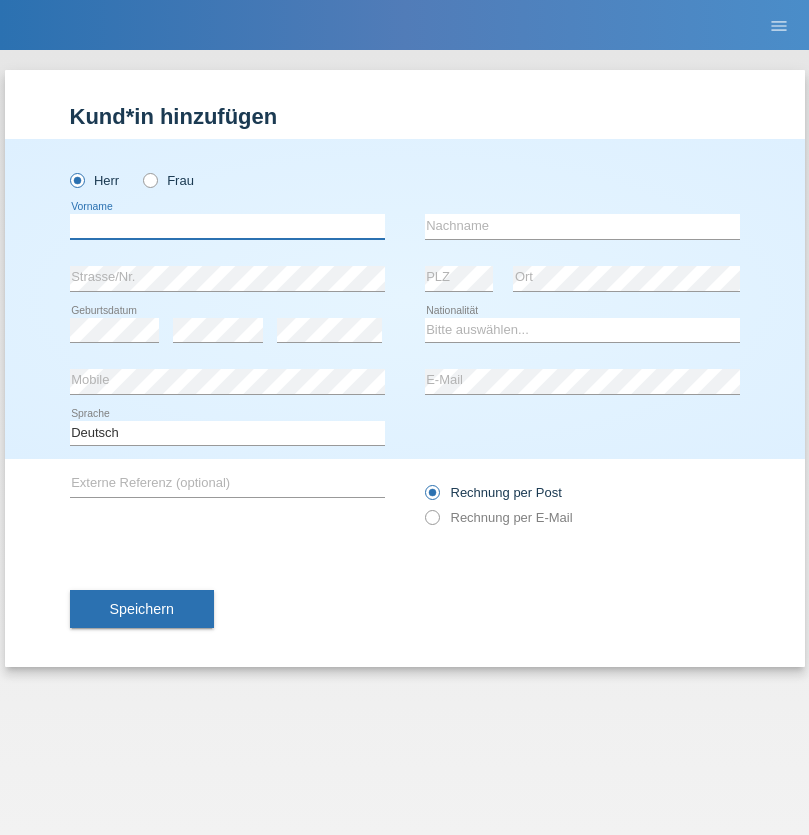 click at bounding box center [227, 226] 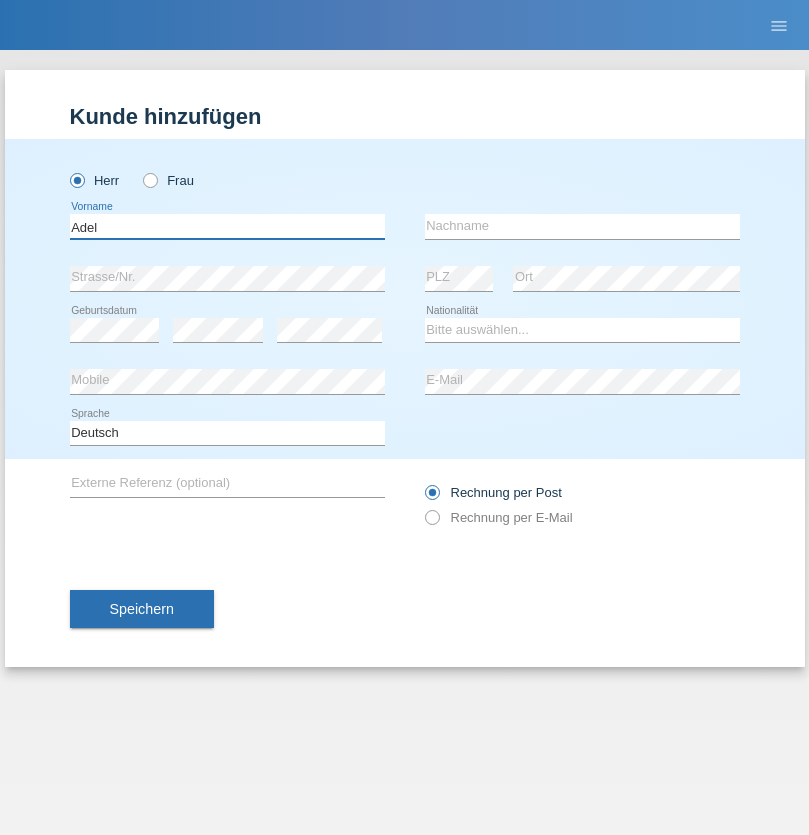 type on "Adel" 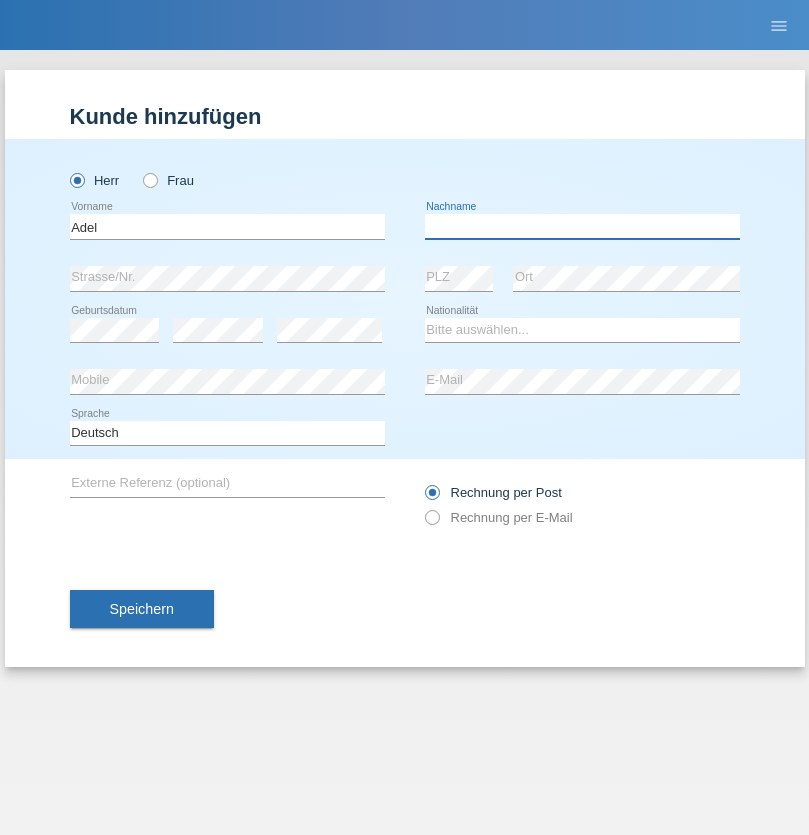 click at bounding box center (582, 226) 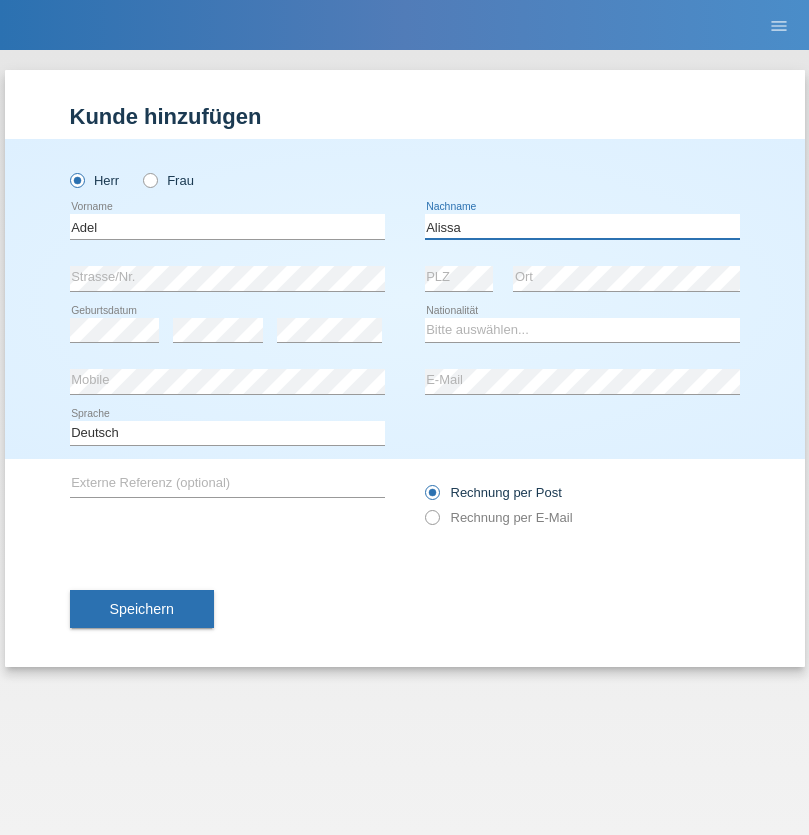 type on "Alissa" 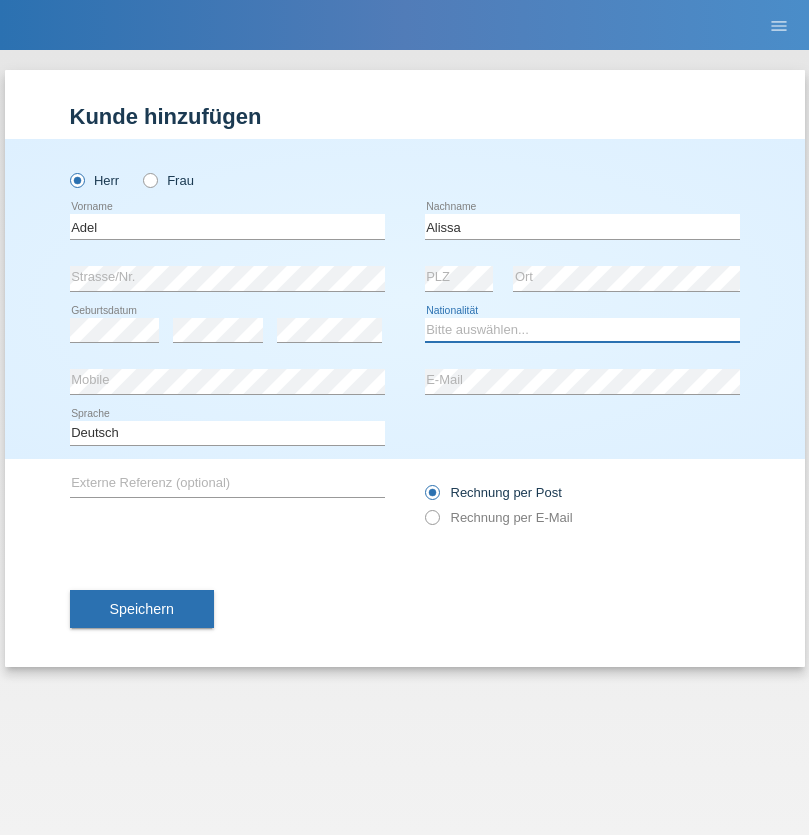 select on "SY" 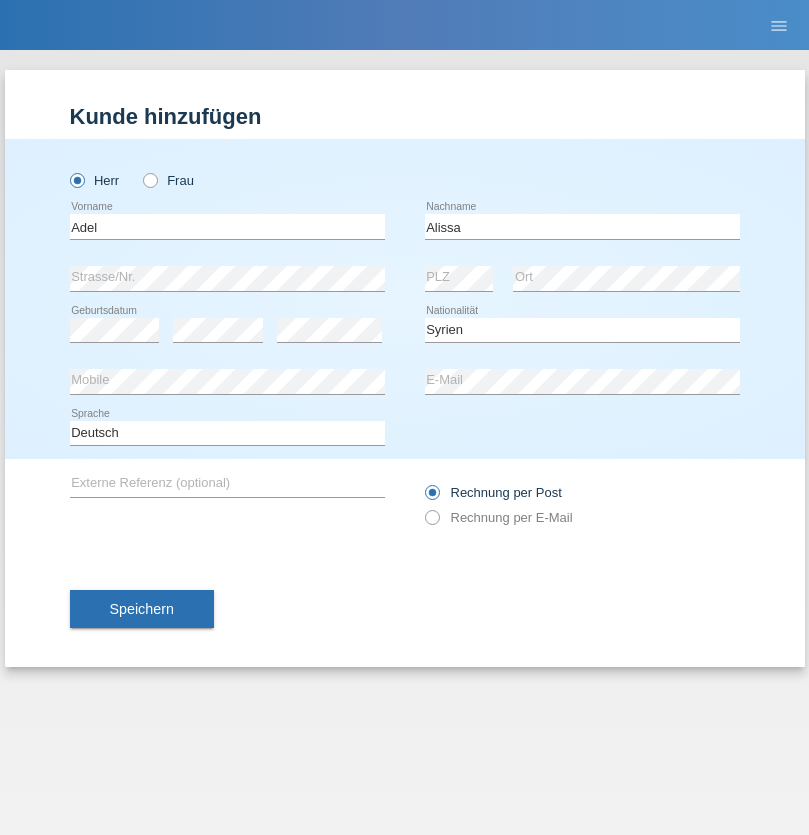 select on "C" 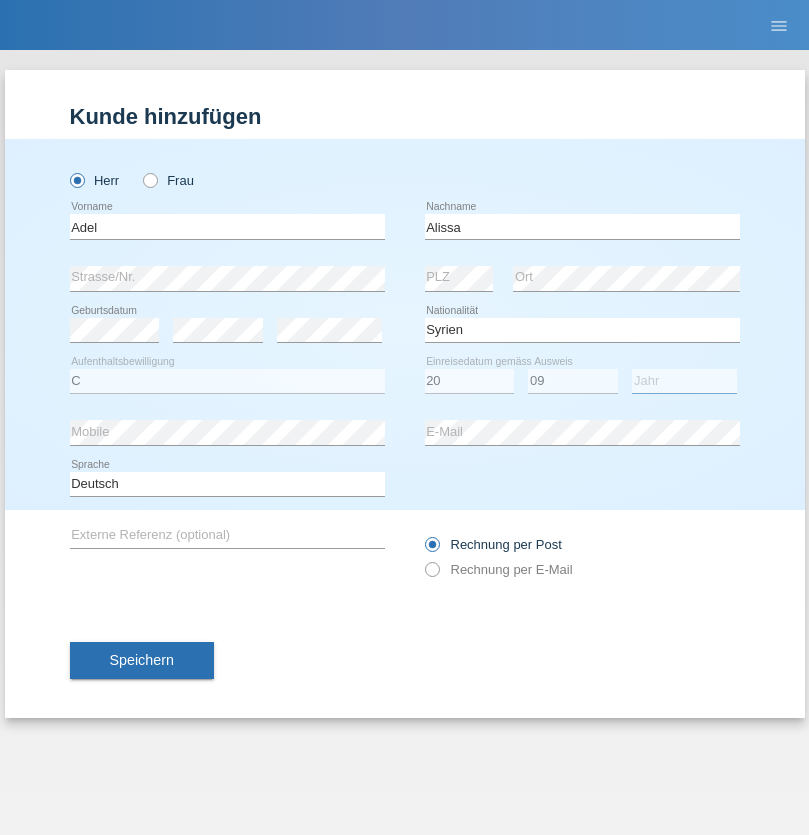 select on "2018" 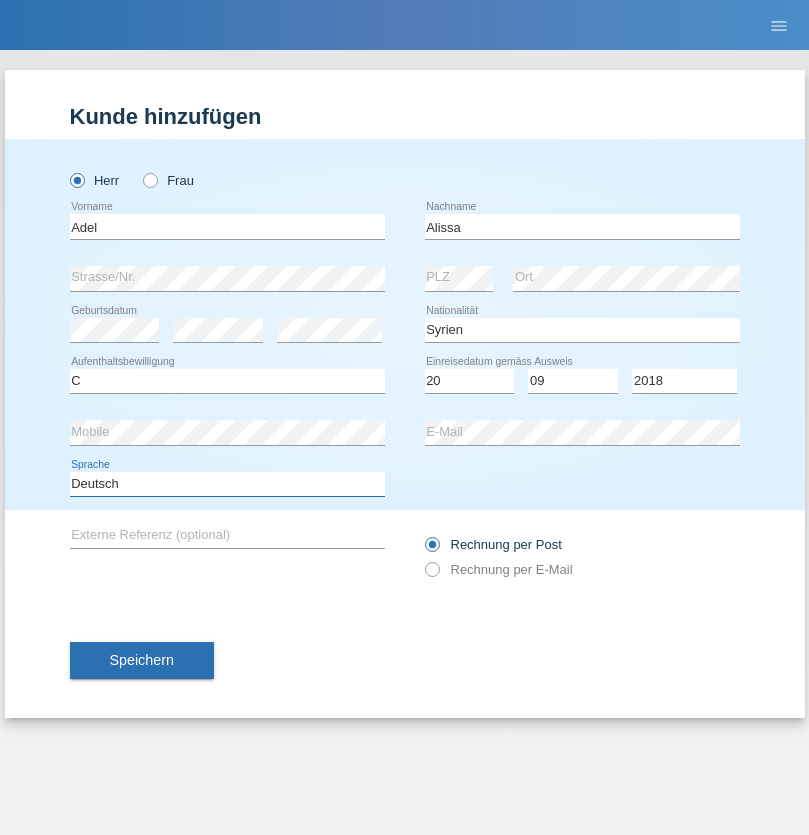 select on "en" 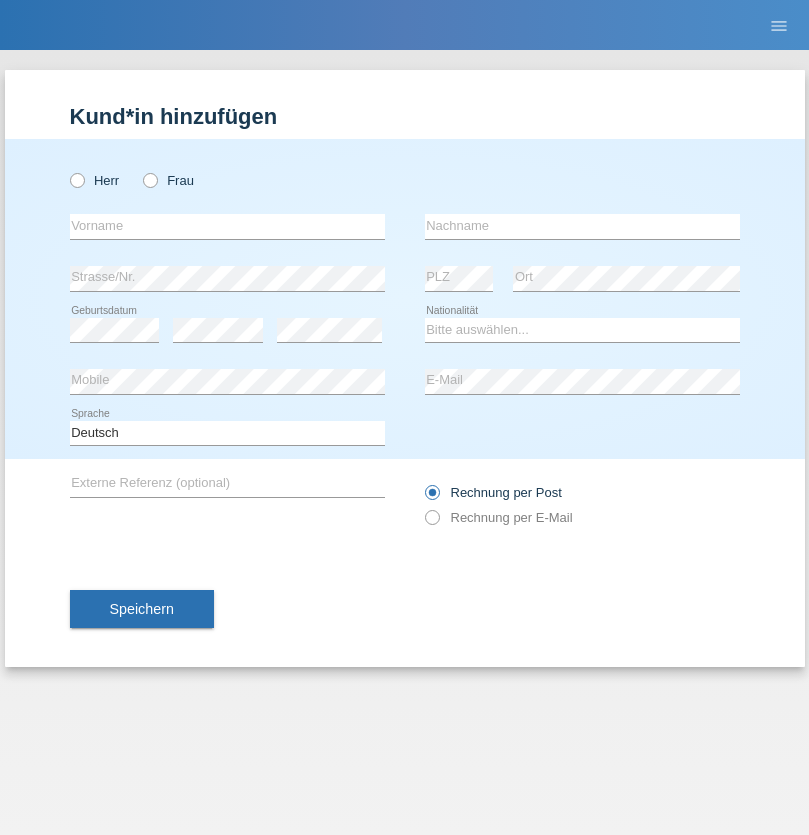 scroll, scrollTop: 0, scrollLeft: 0, axis: both 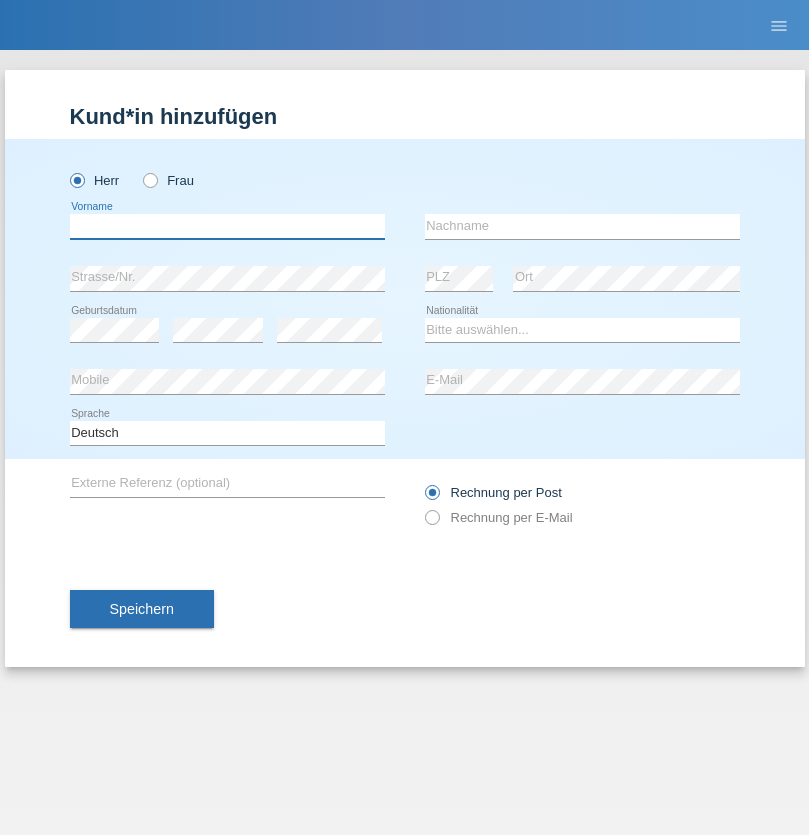 click at bounding box center [227, 226] 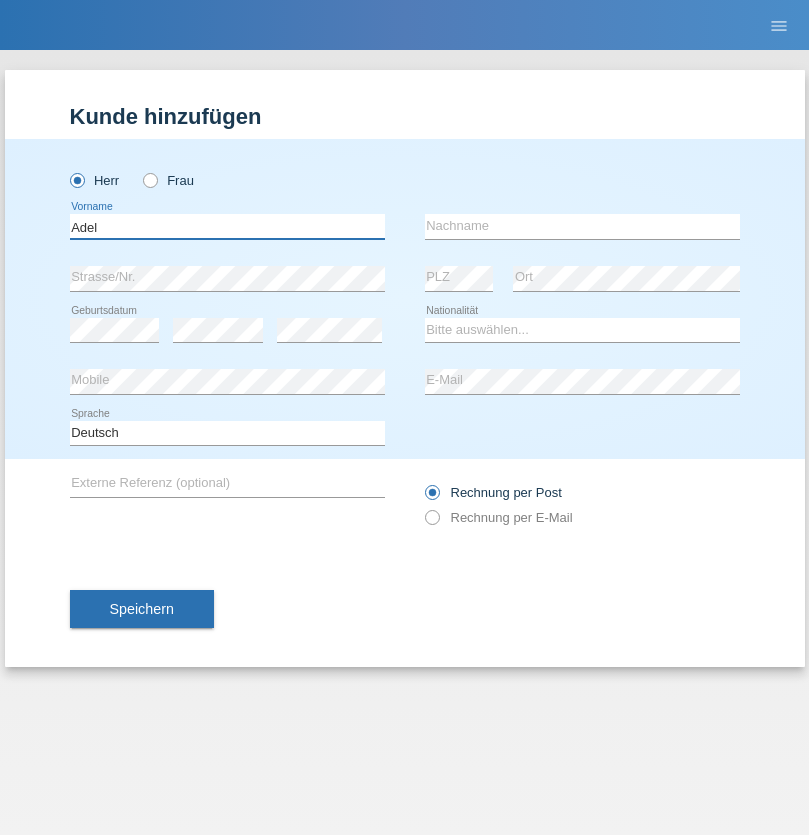 type on "Adel" 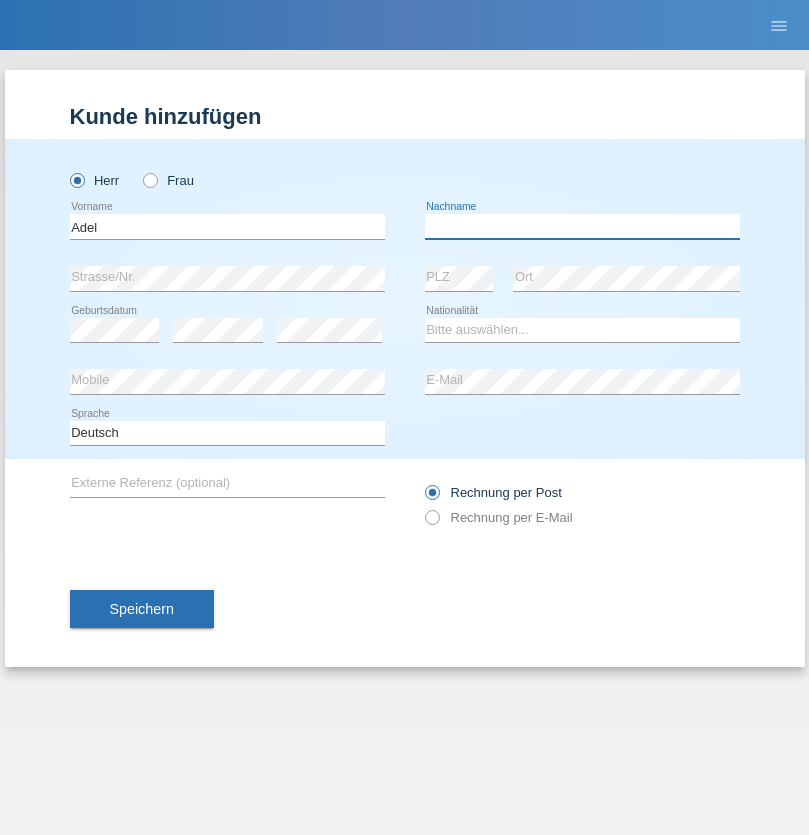 click at bounding box center (582, 226) 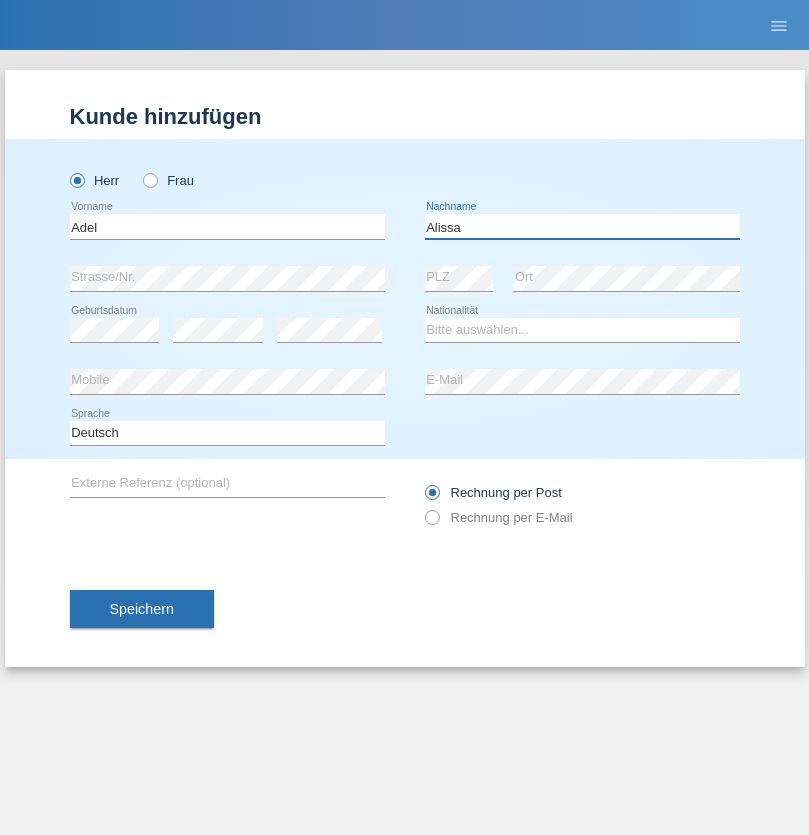 type on "Alissa" 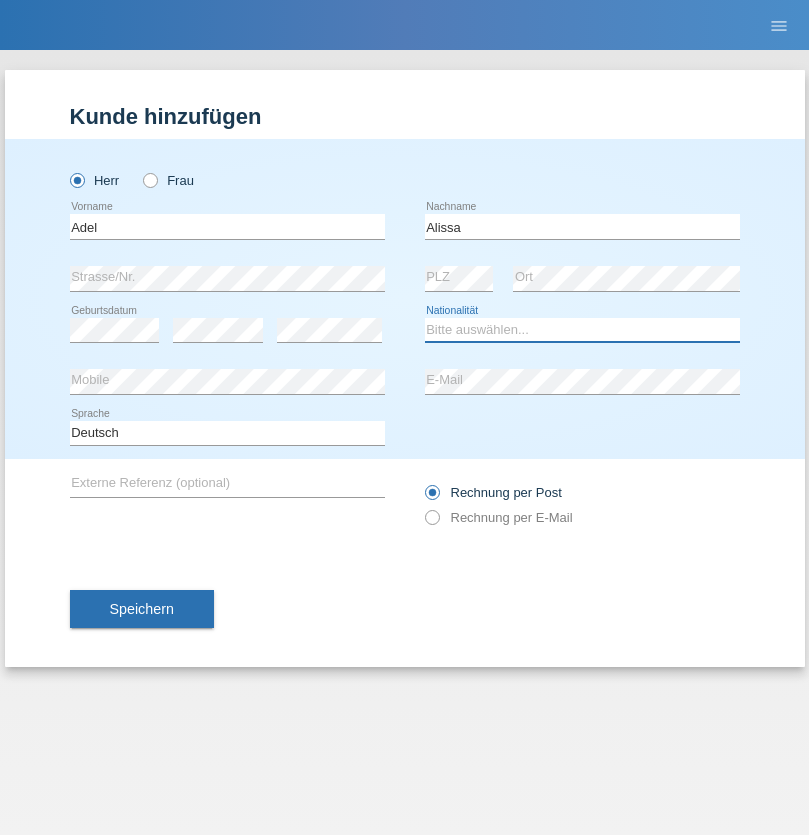 select on "SY" 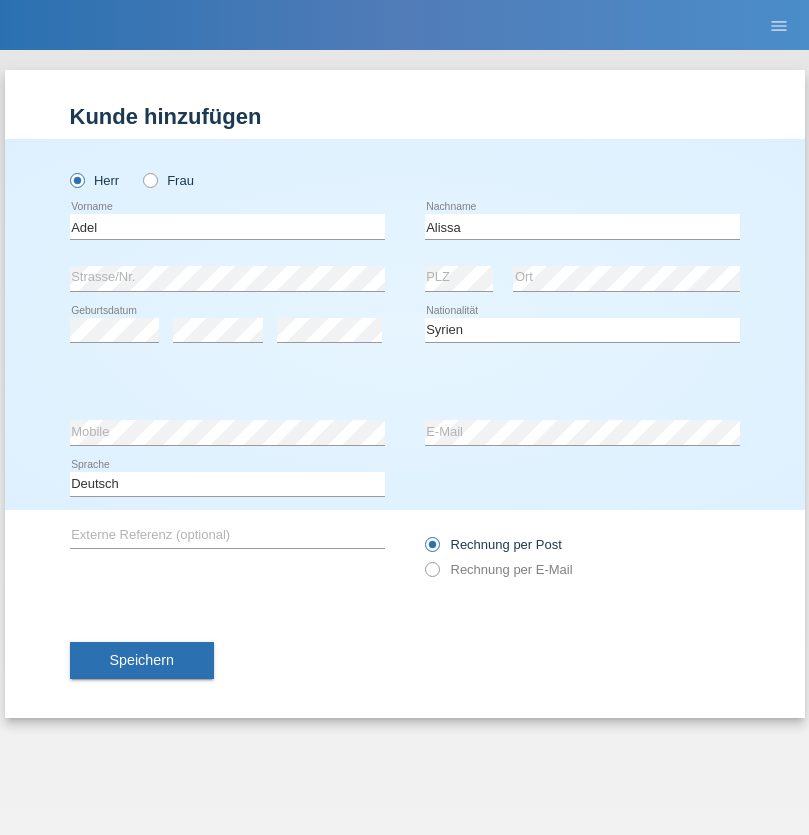 select on "C" 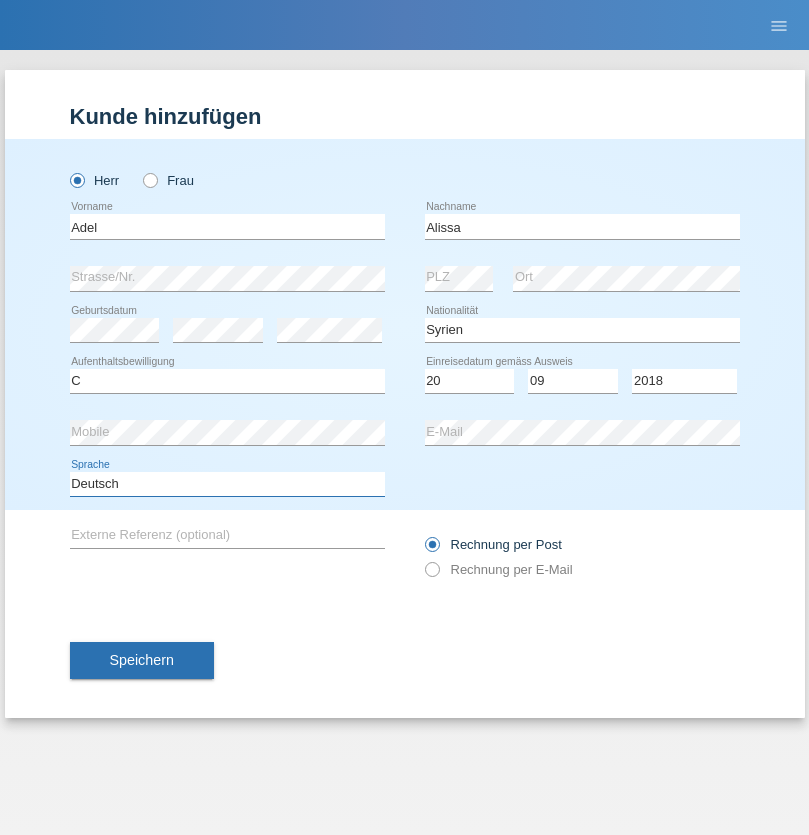 select on "en" 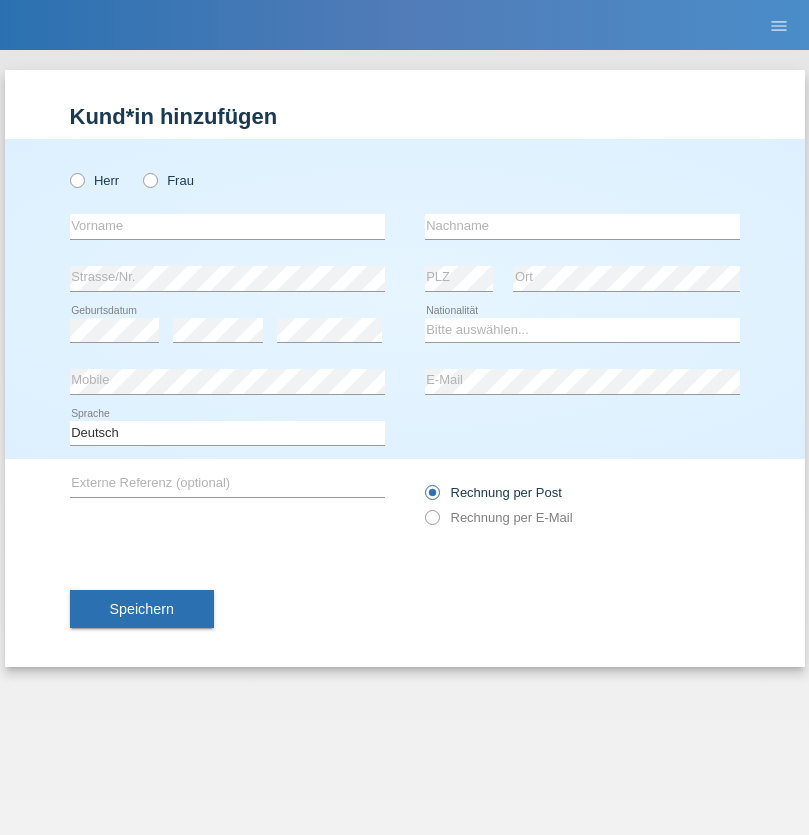 scroll, scrollTop: 0, scrollLeft: 0, axis: both 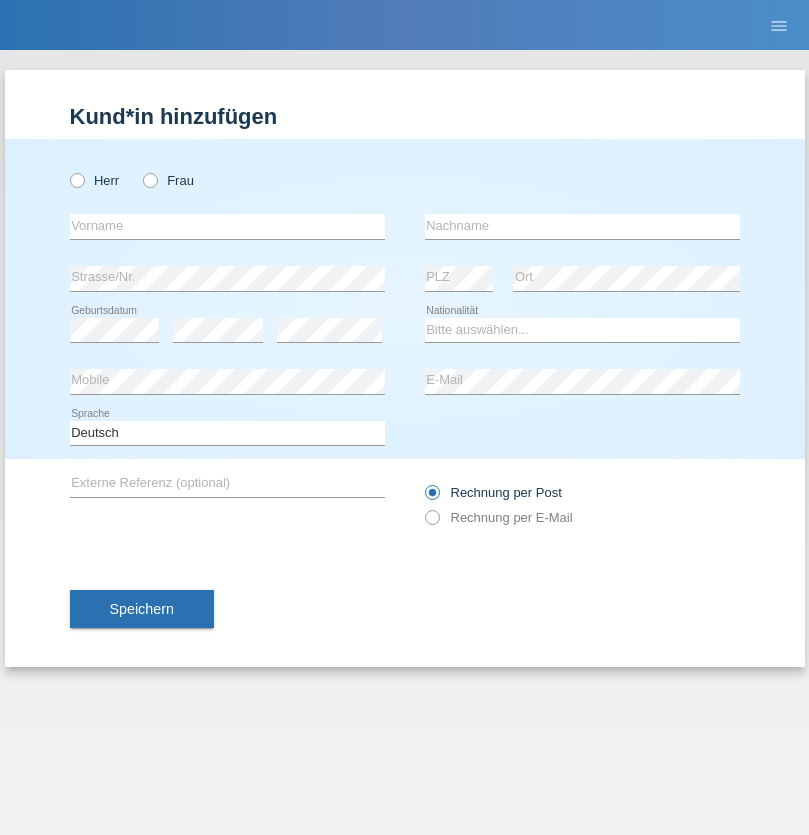 radio on "true" 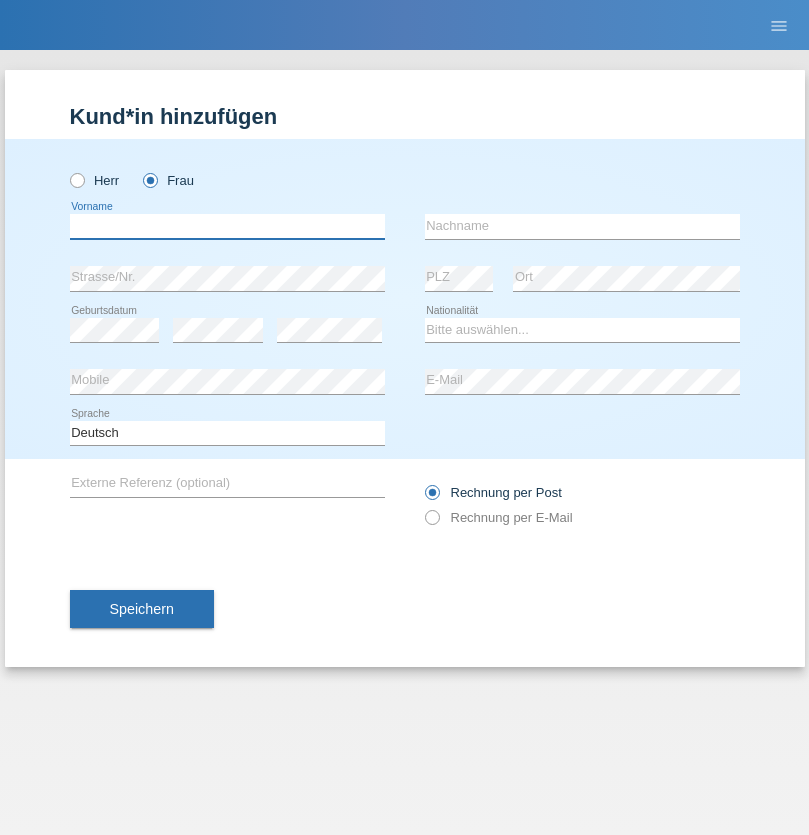 click at bounding box center (227, 226) 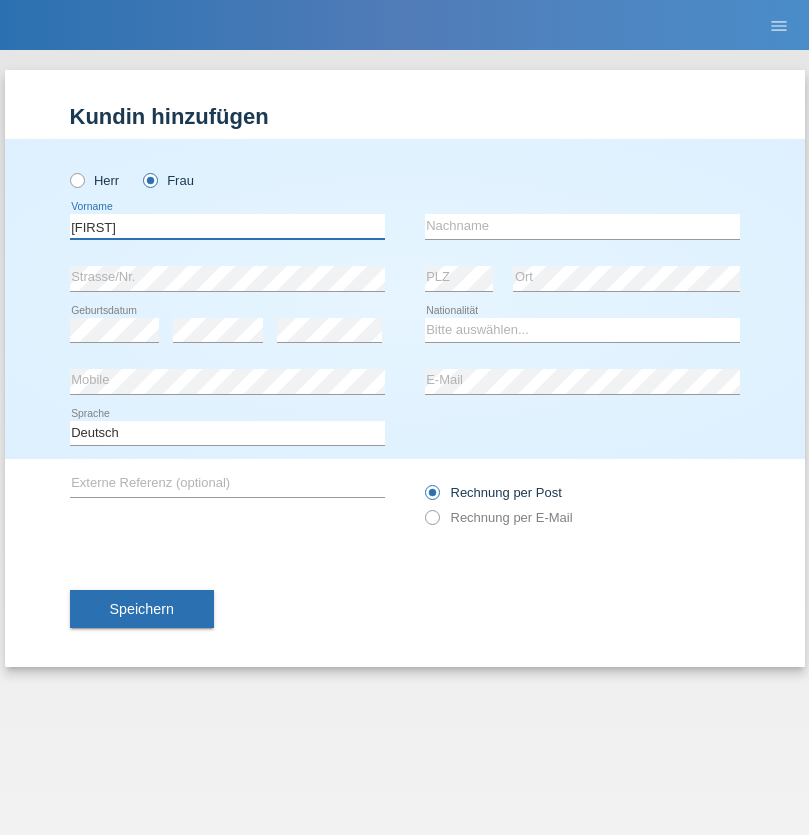 type on "[FIRST]" 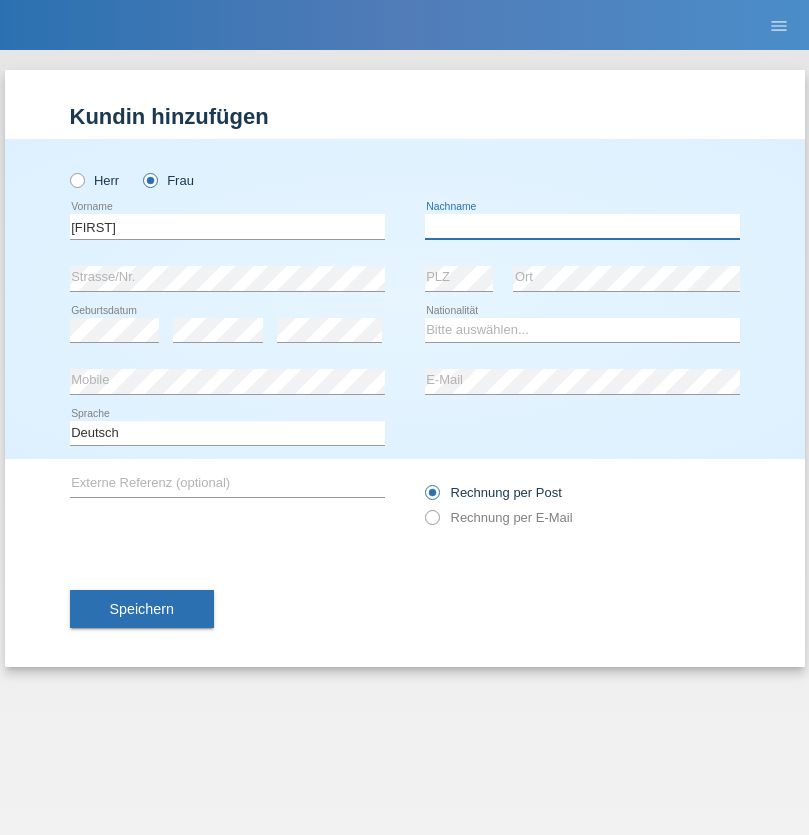 click at bounding box center [582, 226] 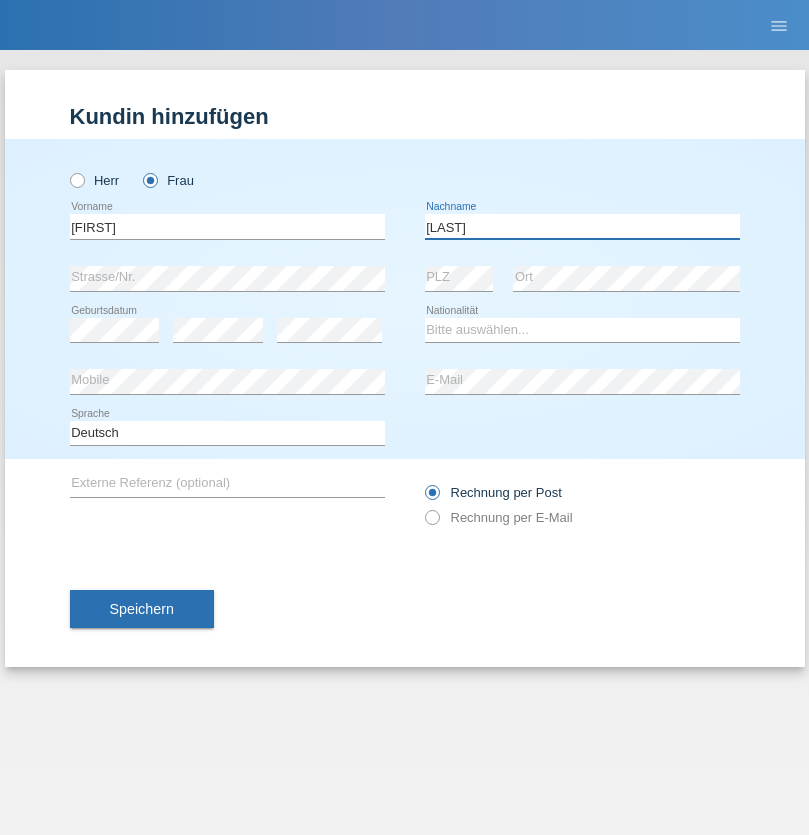 type on "[LAST]" 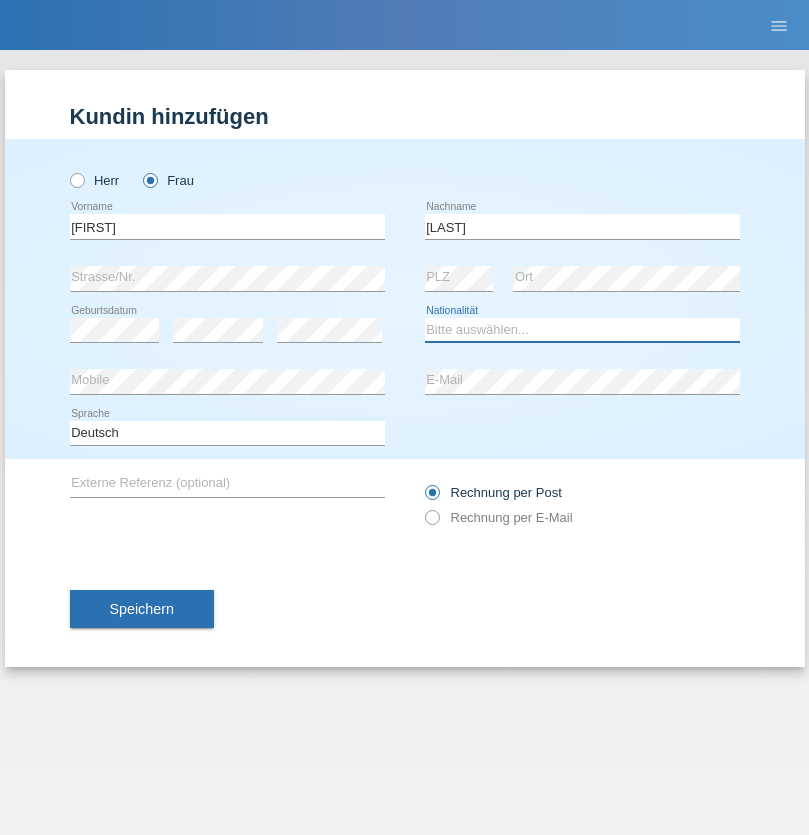 select on "CH" 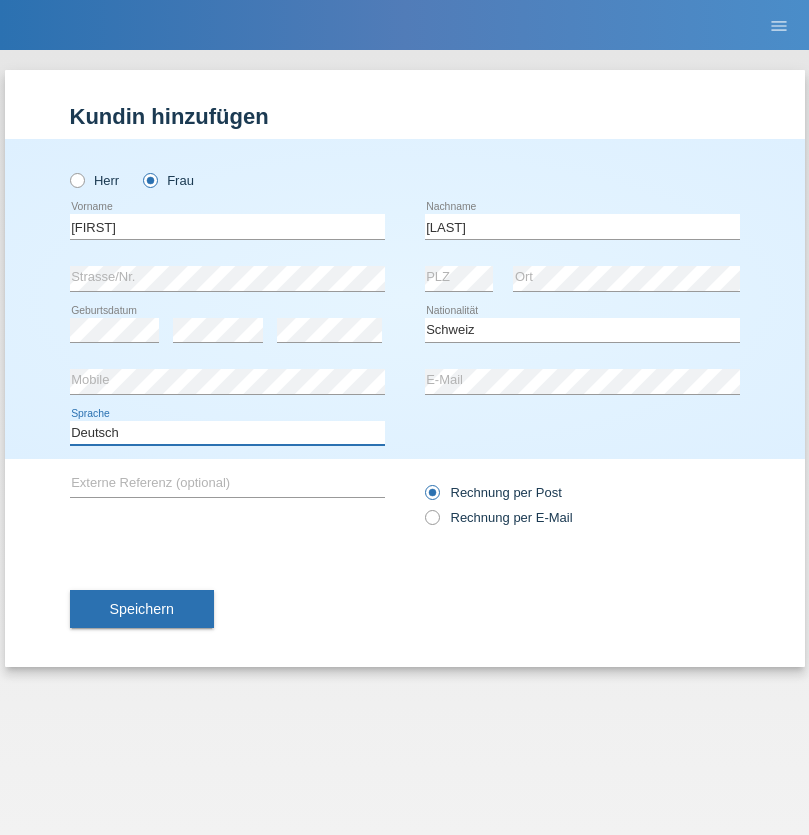 select on "en" 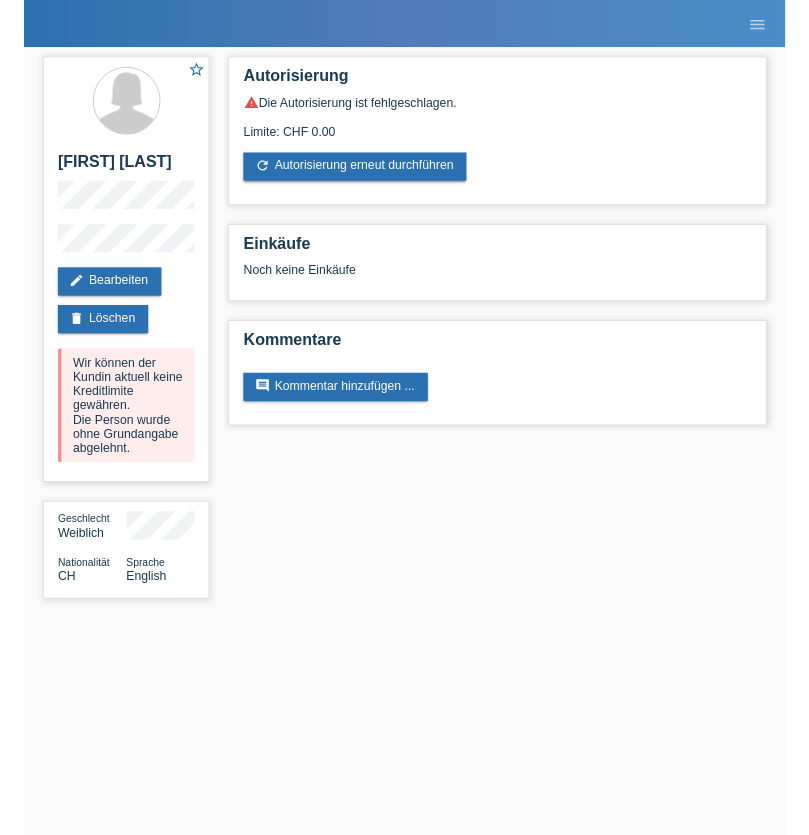 scroll, scrollTop: 0, scrollLeft: 0, axis: both 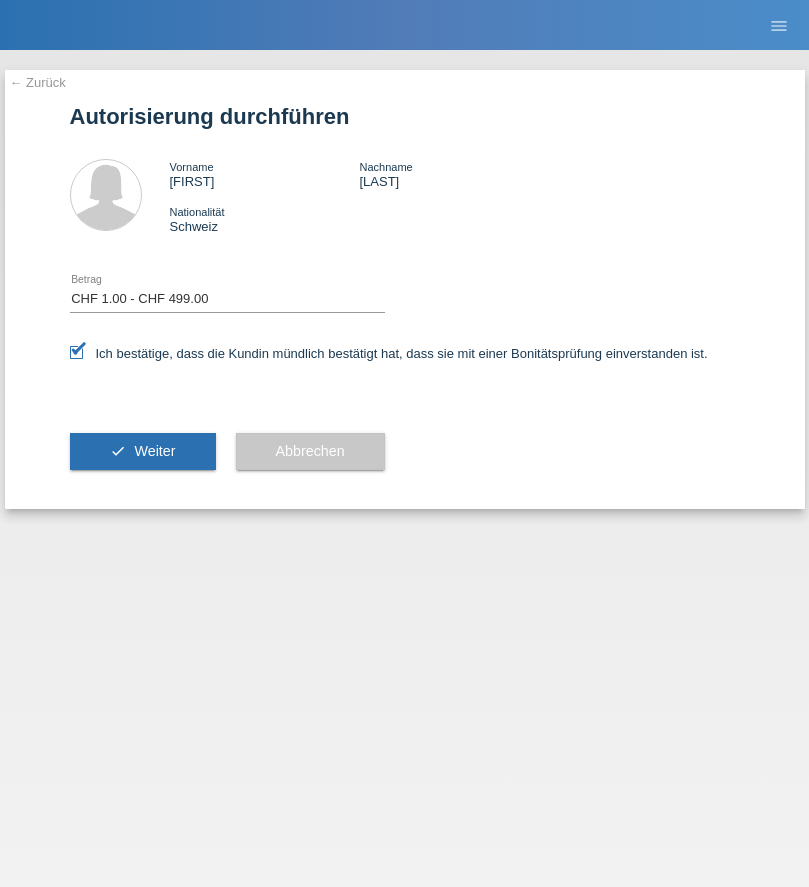 select on "1" 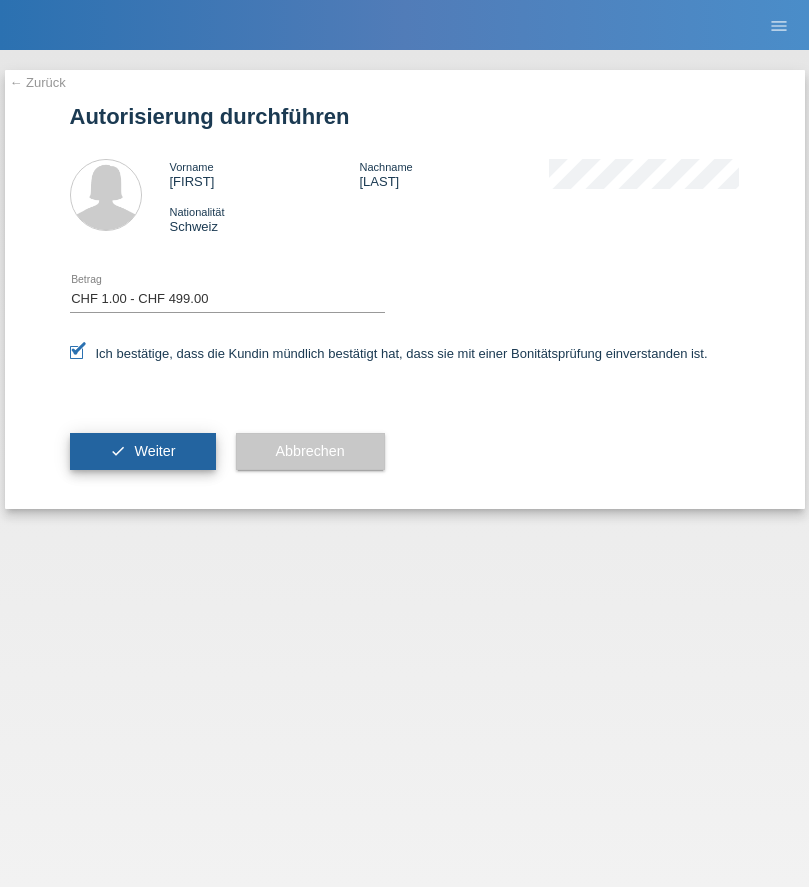 click on "Weiter" at bounding box center (154, 451) 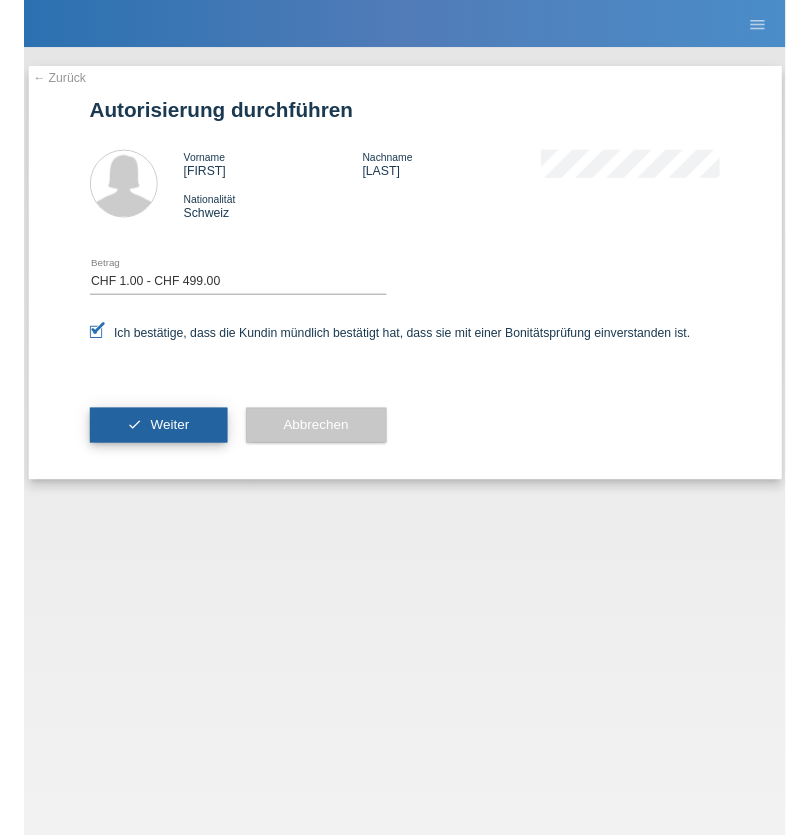 scroll, scrollTop: 0, scrollLeft: 0, axis: both 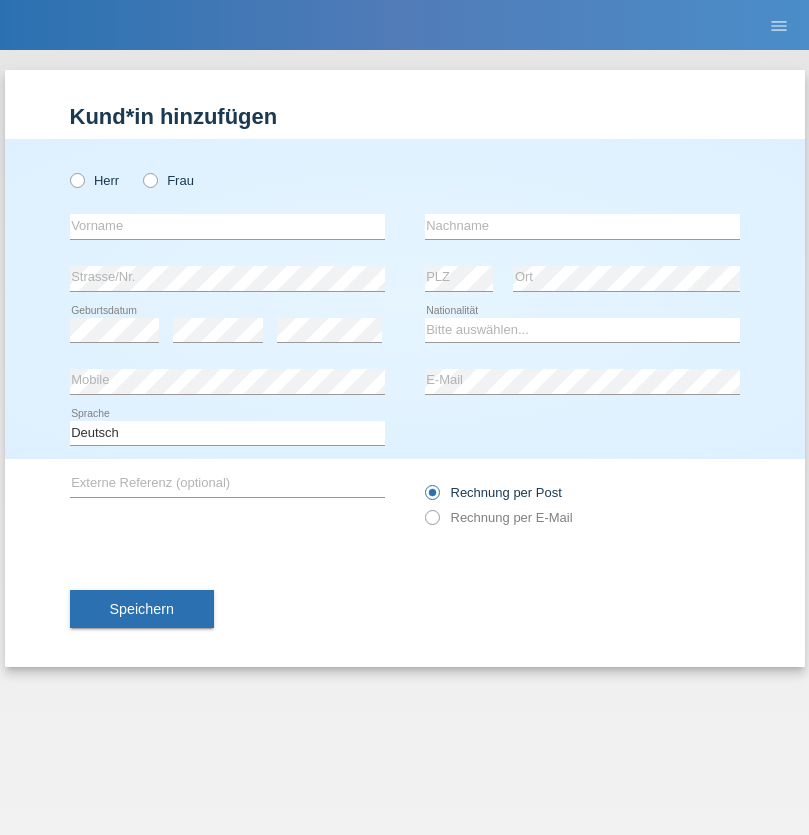 radio on "true" 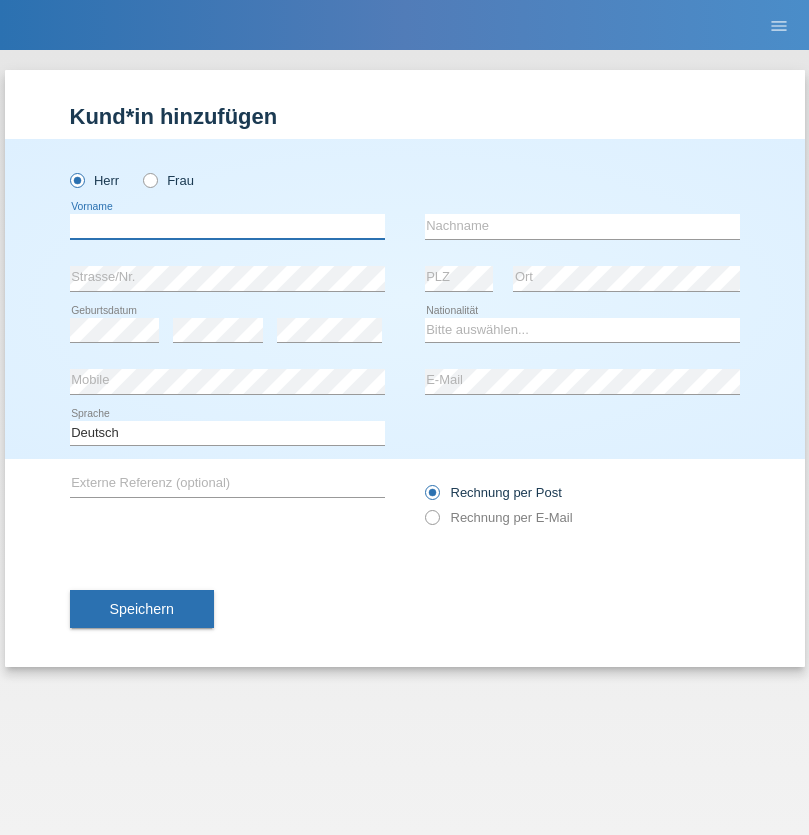 click at bounding box center (227, 226) 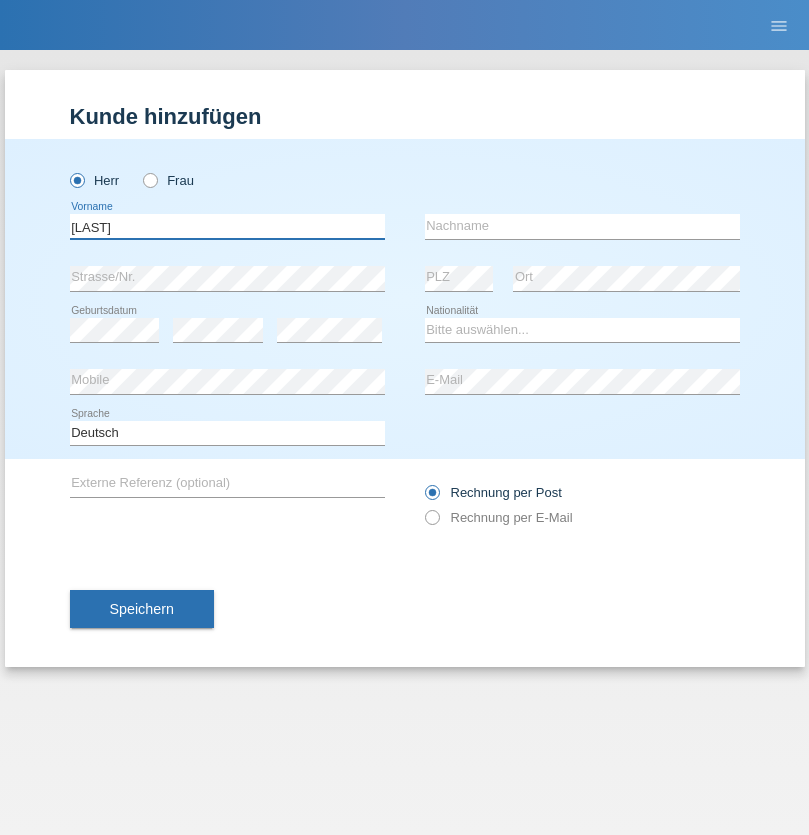 type on "[NAME]" 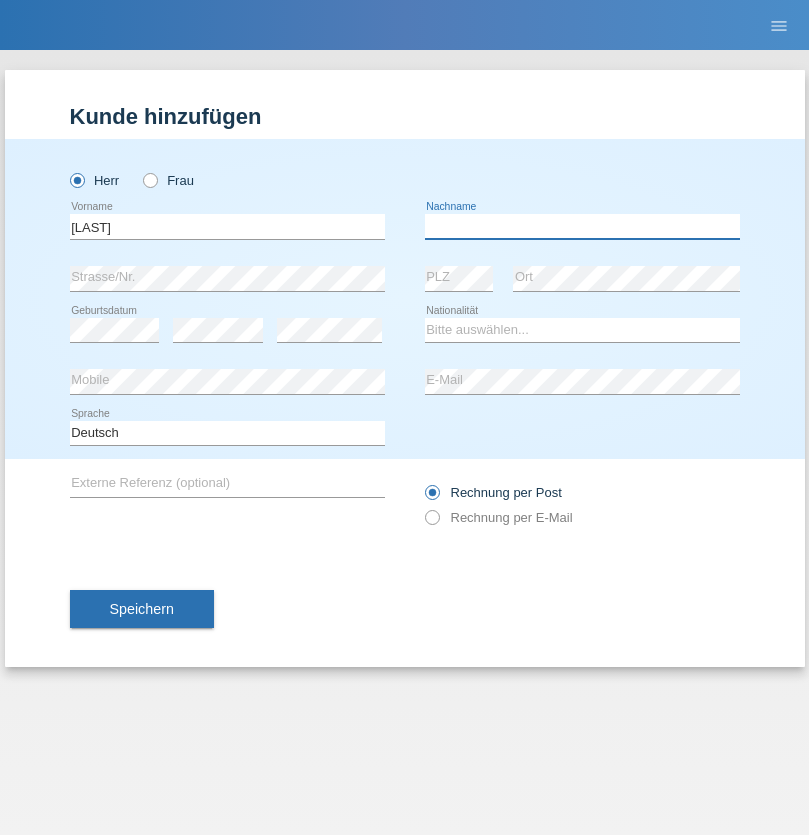 click at bounding box center [582, 226] 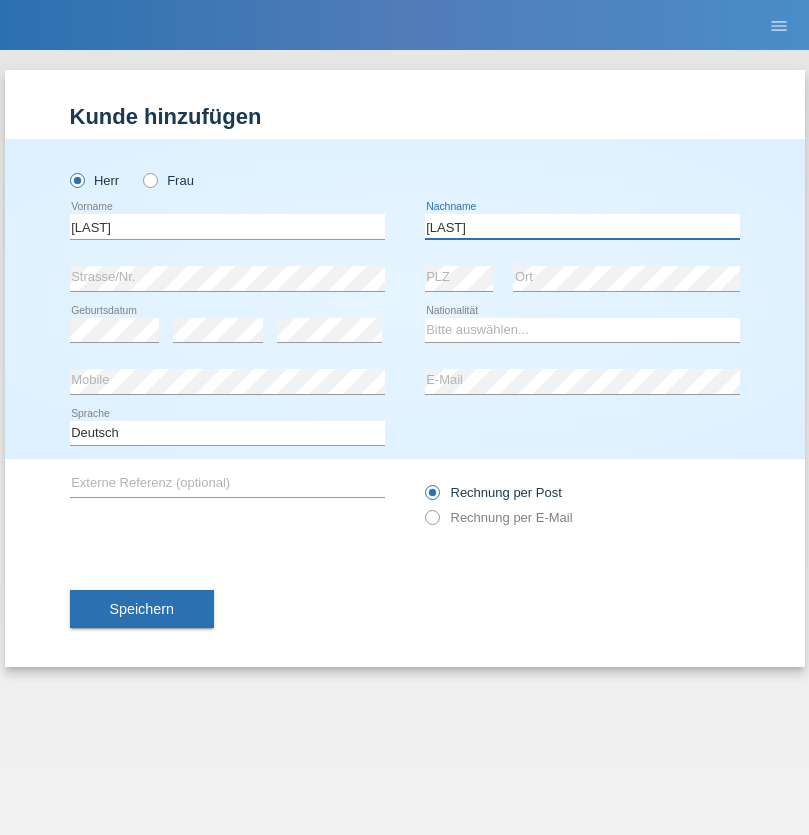 type on "[NAME]" 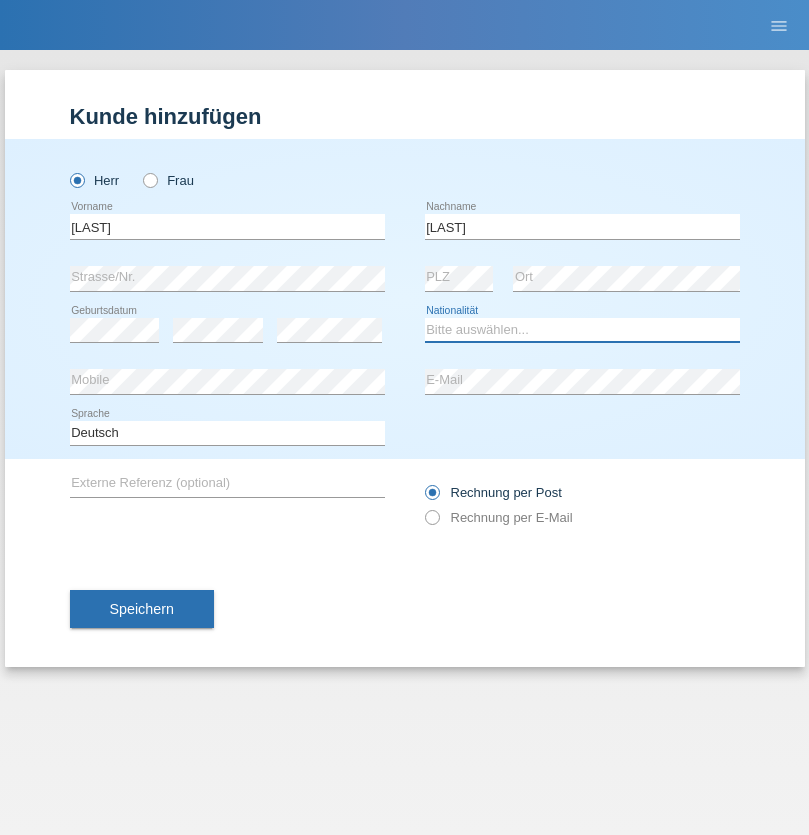 select on "OM" 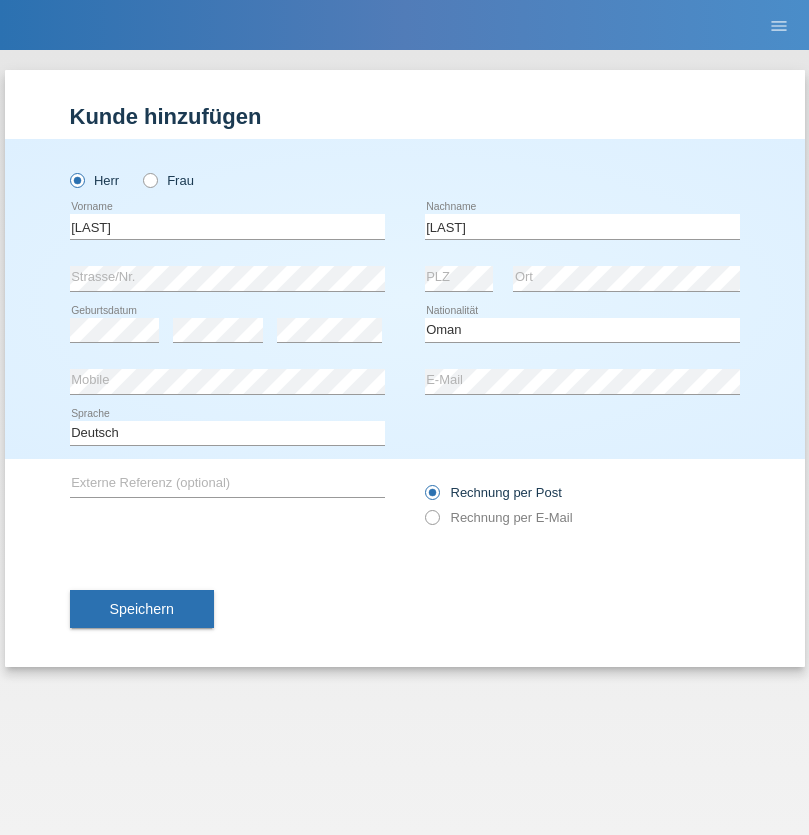 select on "C" 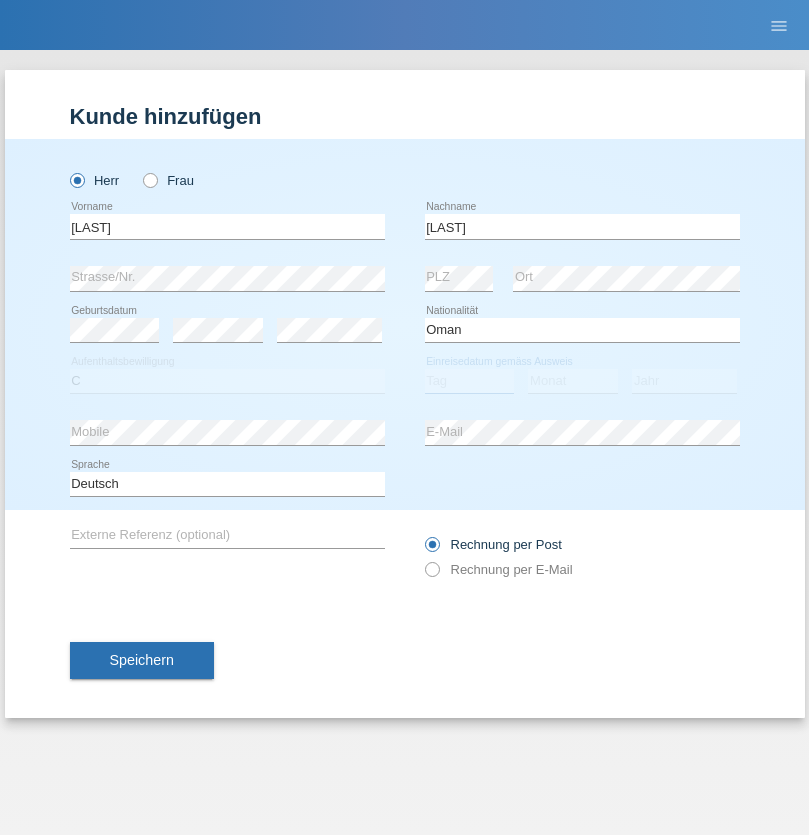 select on "16" 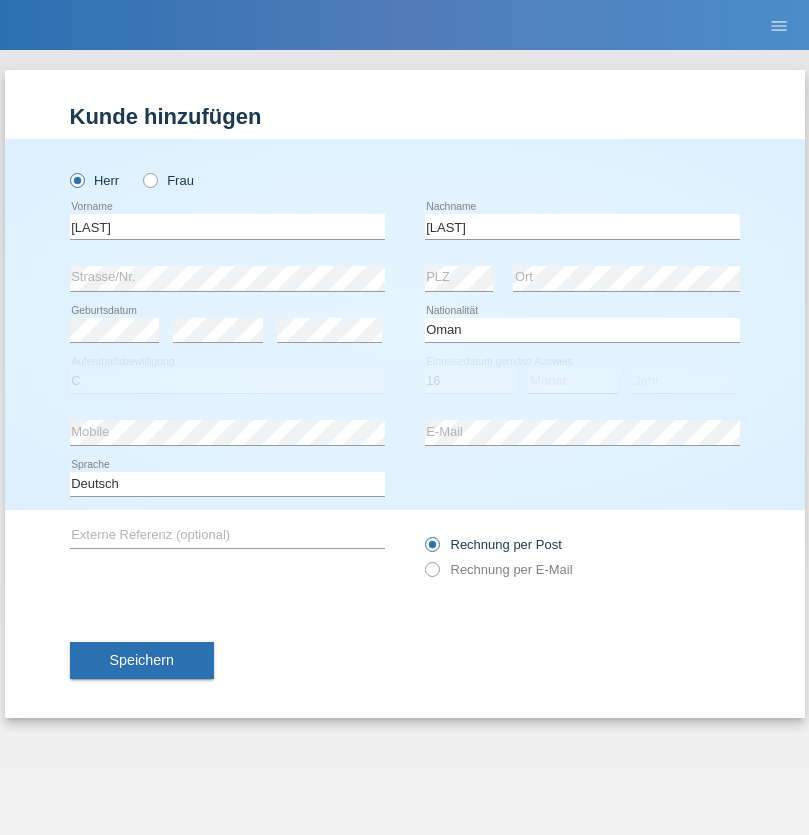 select on "09" 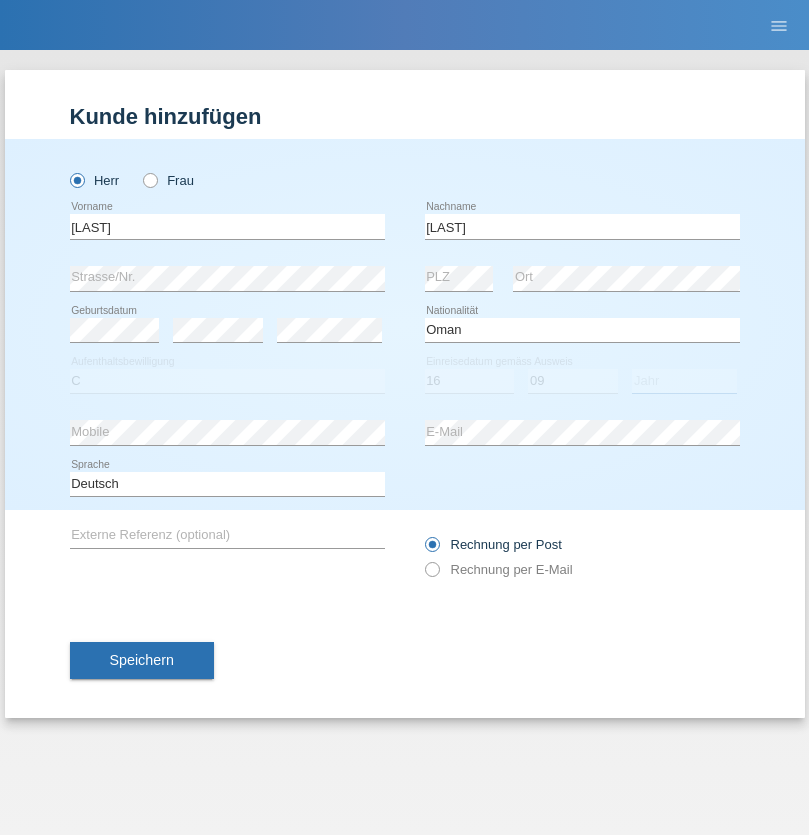 select on "2021" 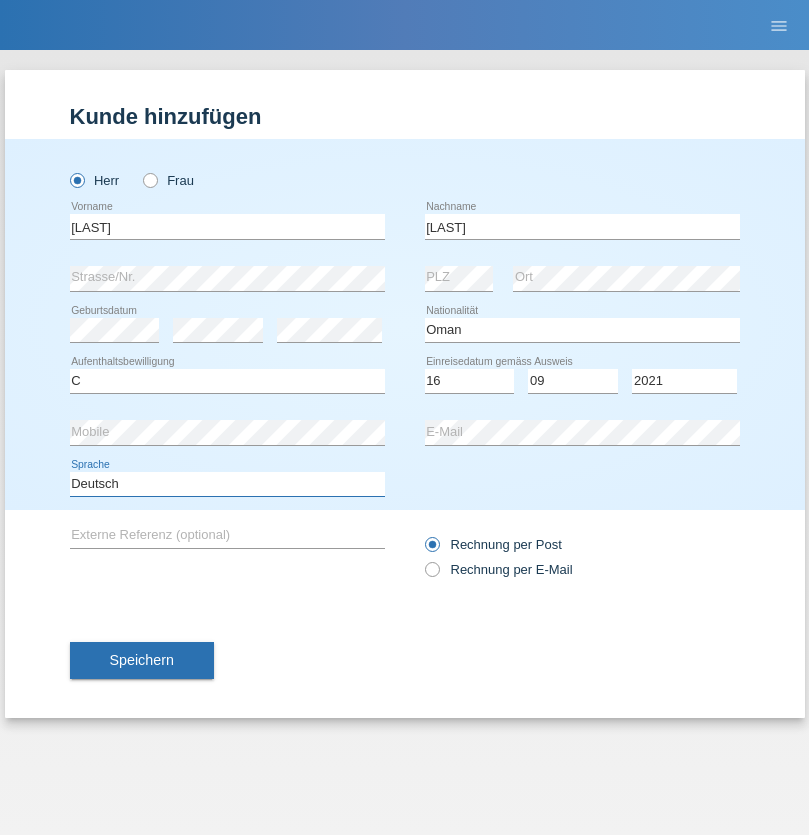 select on "en" 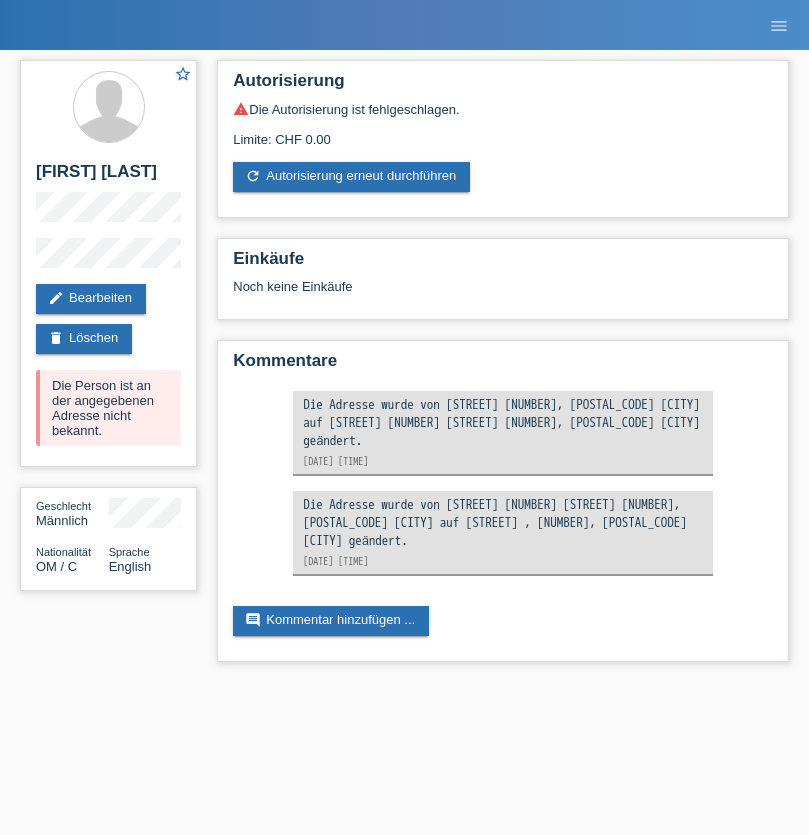 scroll, scrollTop: 0, scrollLeft: 0, axis: both 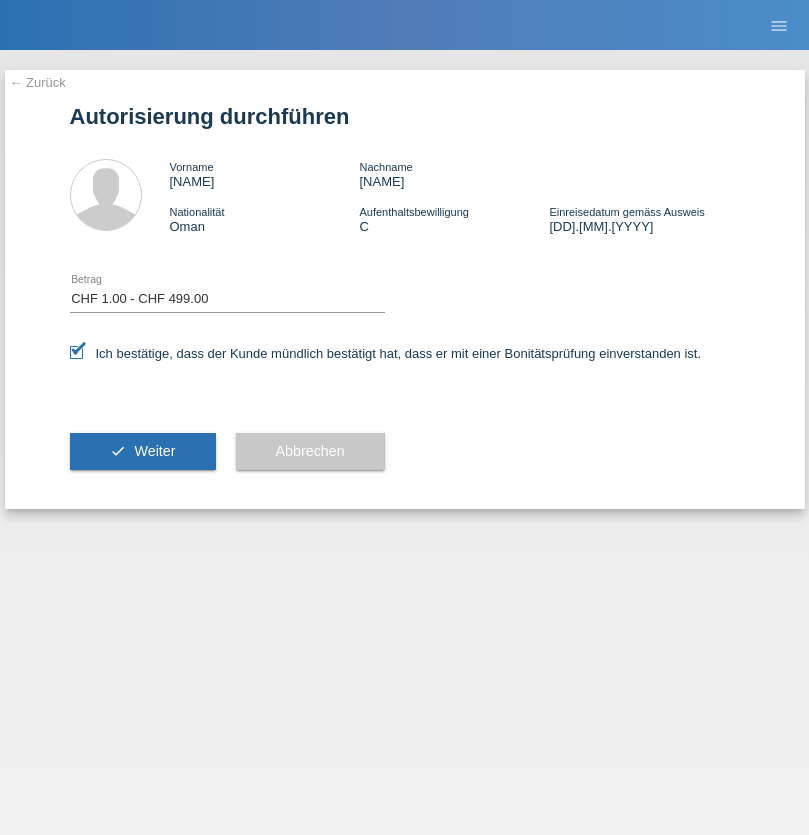 select on "1" 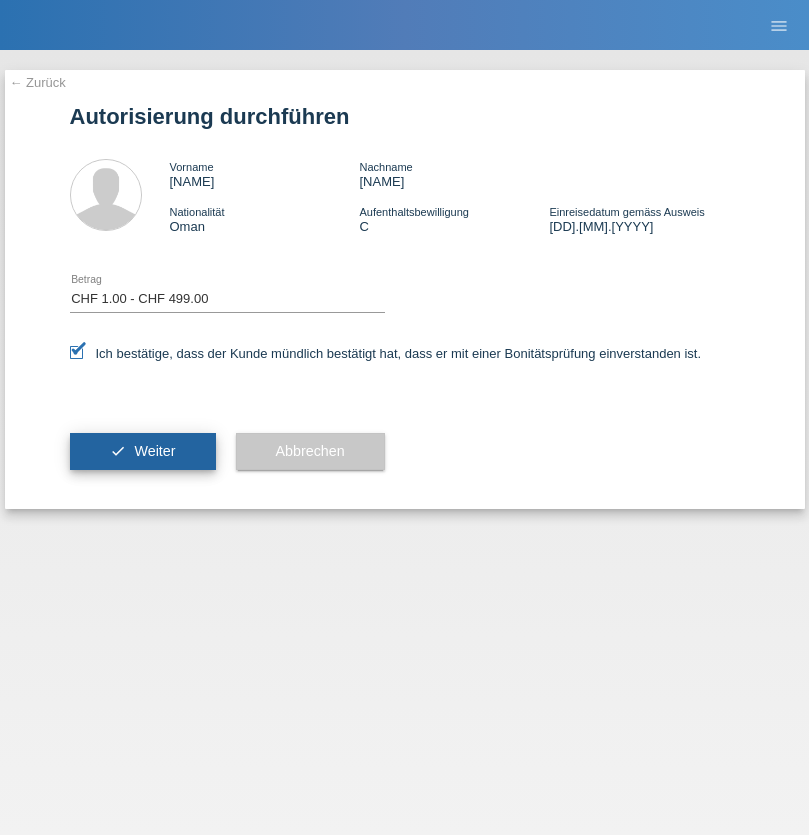 click on "Weiter" at bounding box center (154, 451) 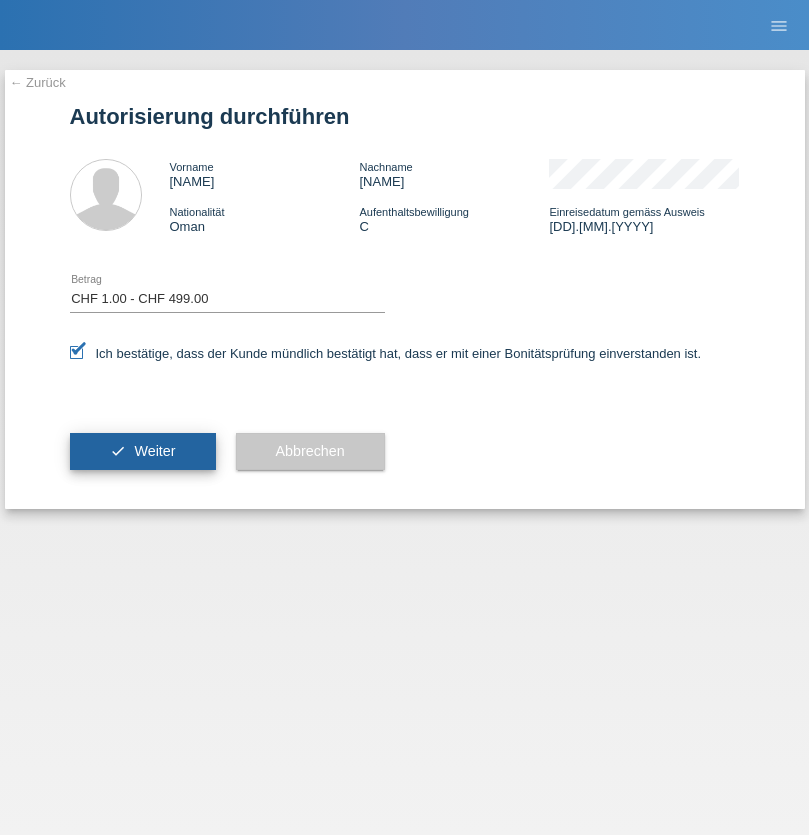 scroll, scrollTop: 0, scrollLeft: 0, axis: both 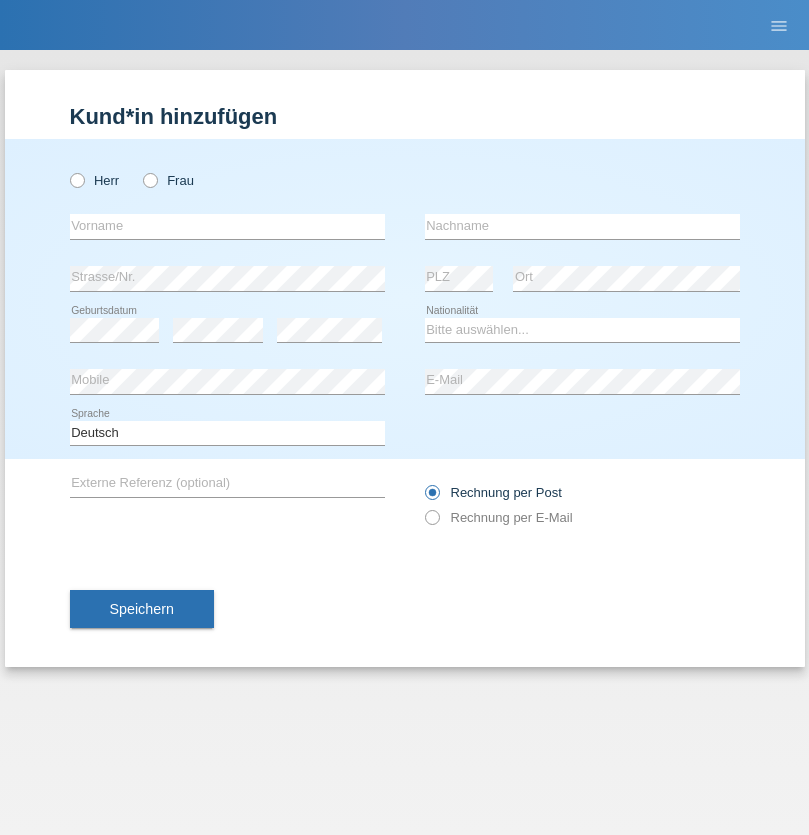 radio on "true" 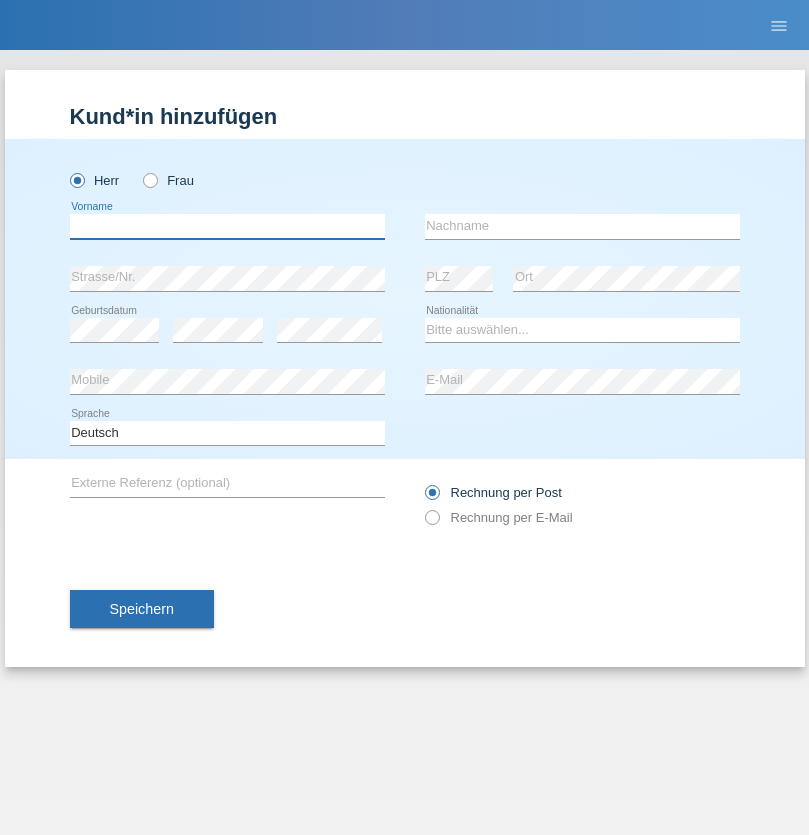 click at bounding box center (227, 226) 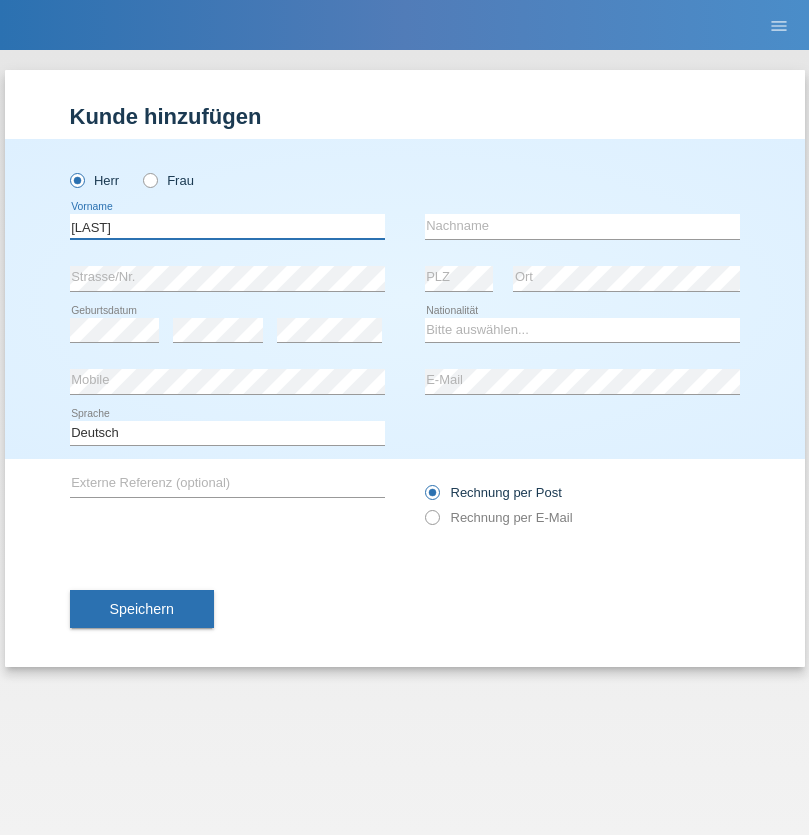 type on "[LAST]" 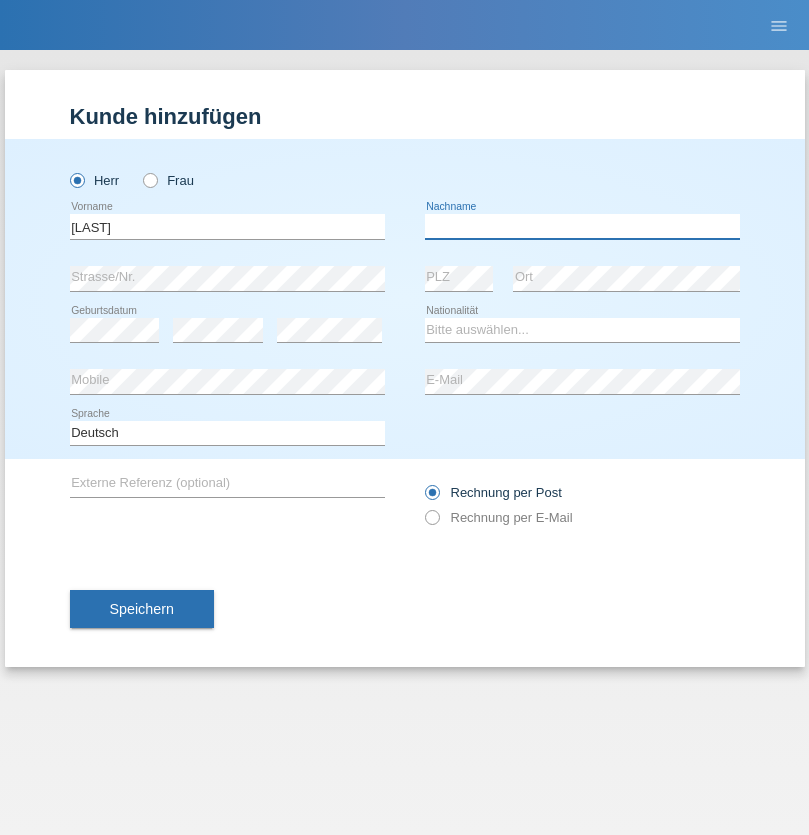 click at bounding box center [582, 226] 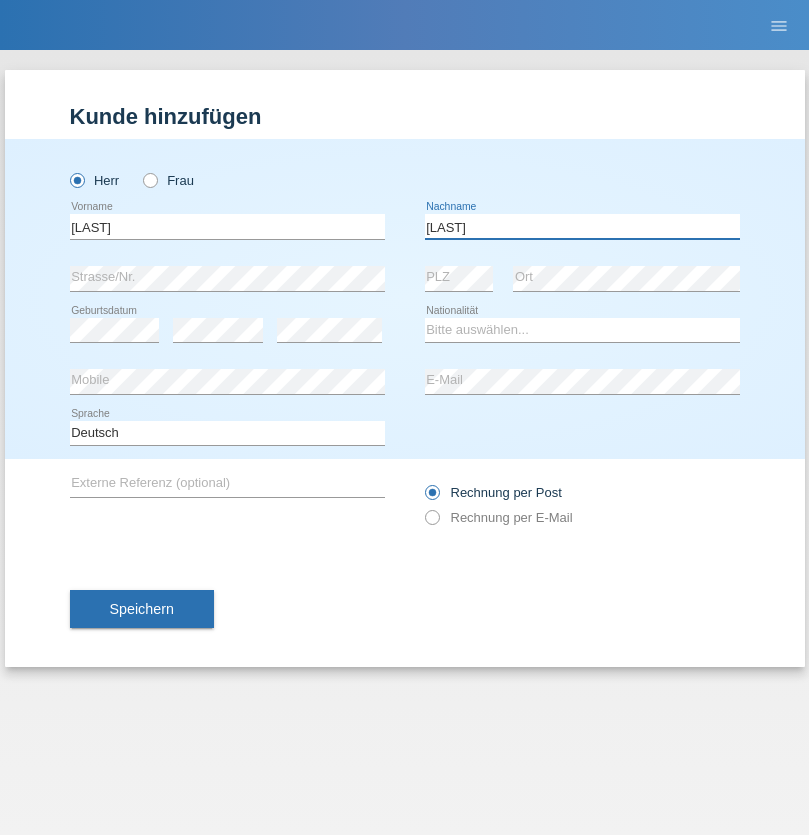 type on "[LAST]" 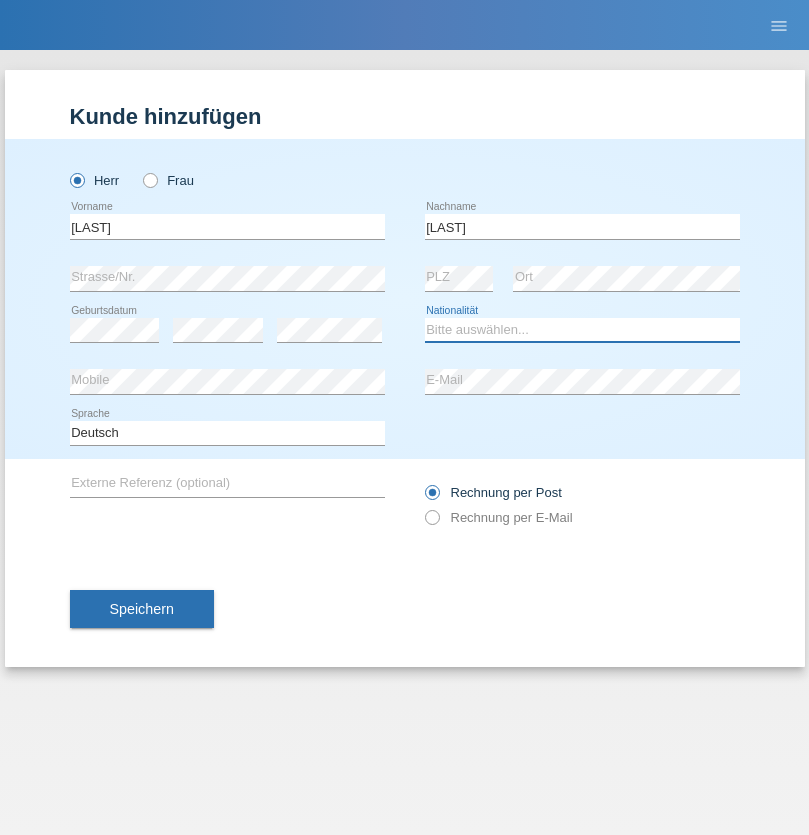 select on "FR" 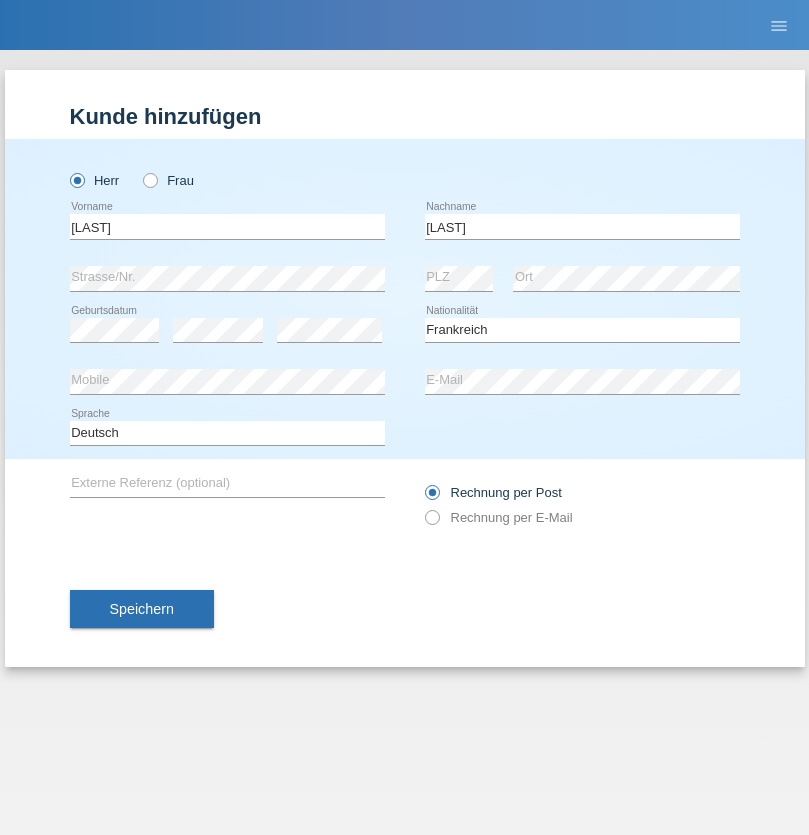 select on "C" 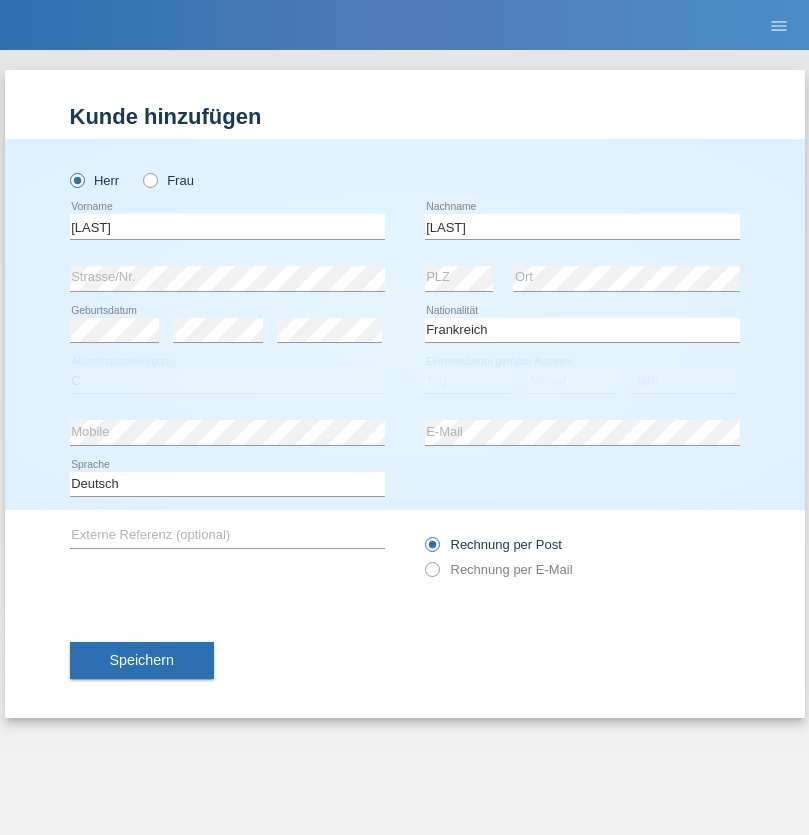 select on "20" 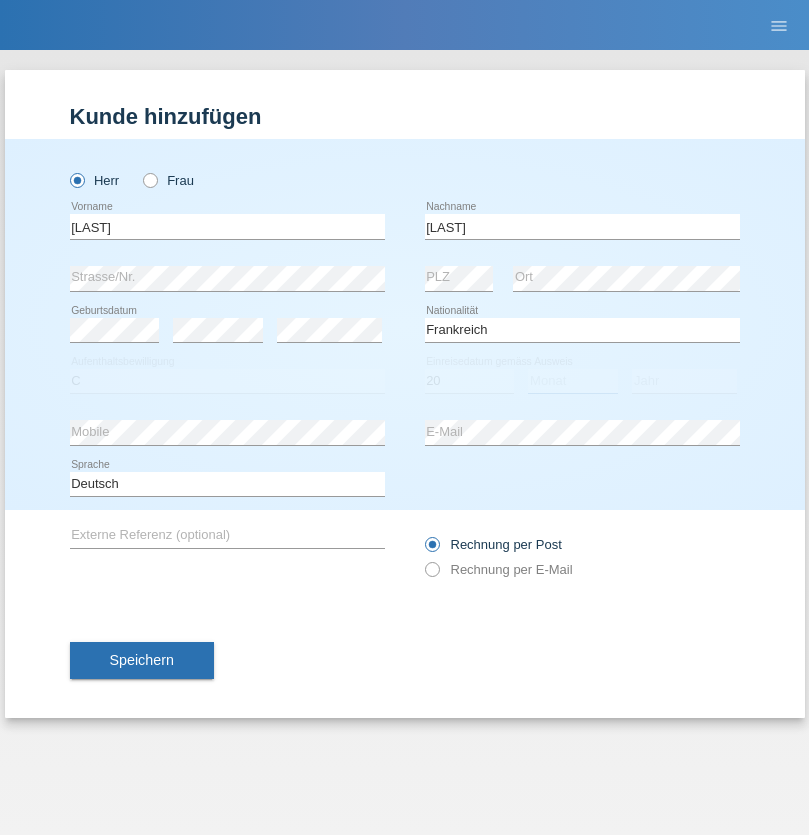 select on "05" 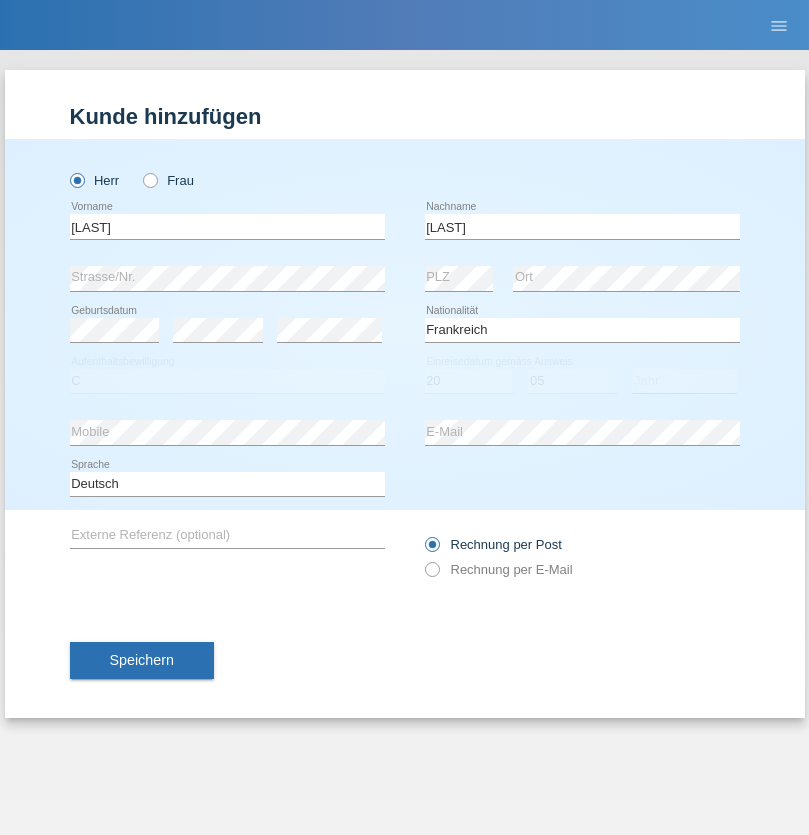 select on "2021" 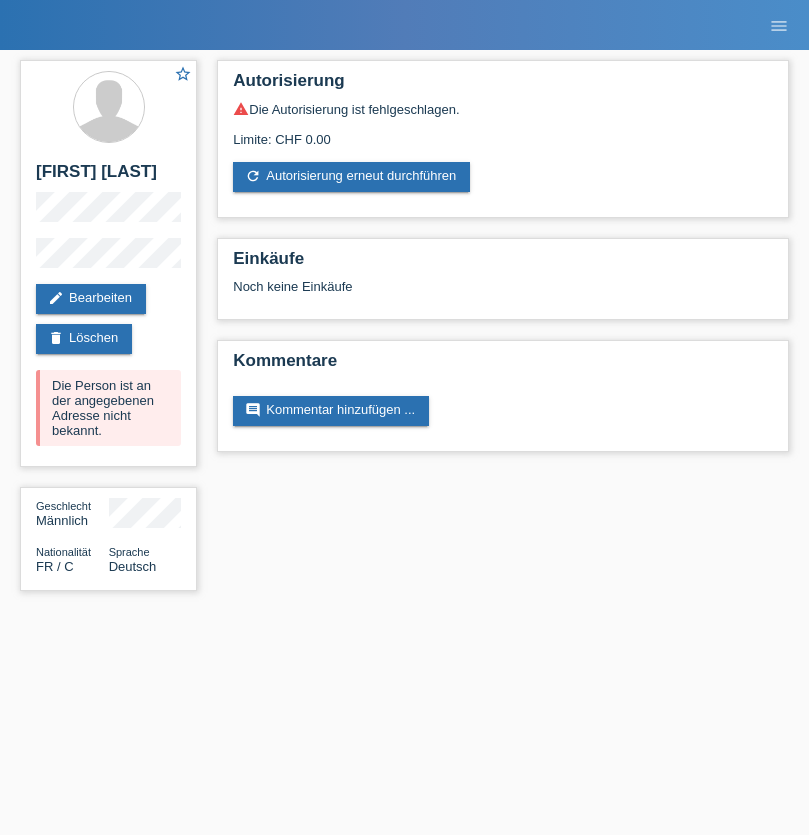 scroll, scrollTop: 0, scrollLeft: 0, axis: both 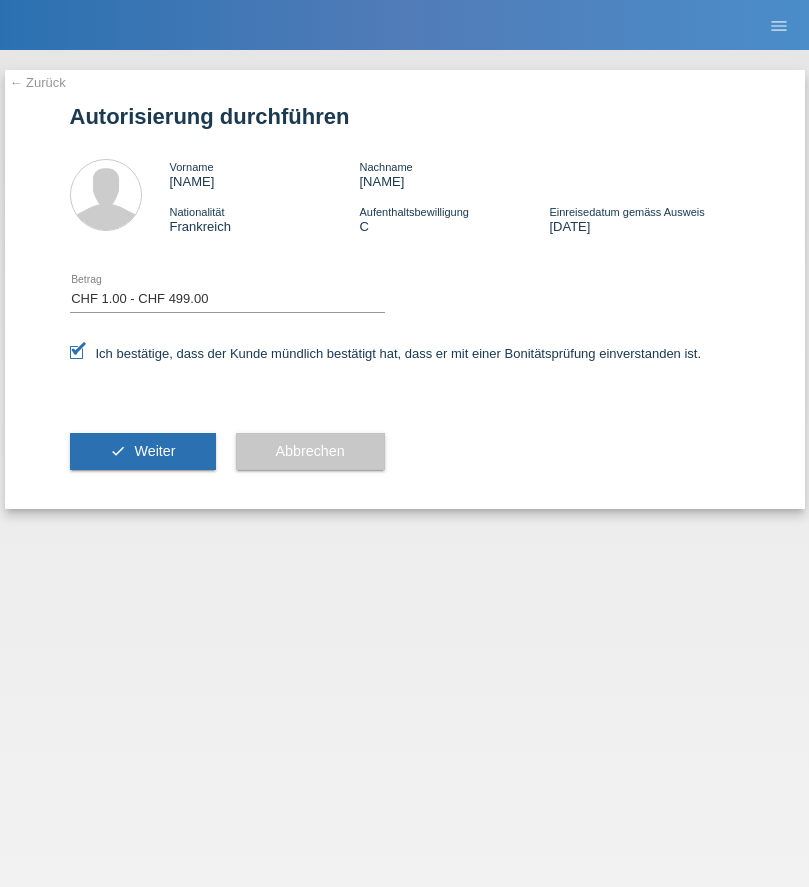 select on "1" 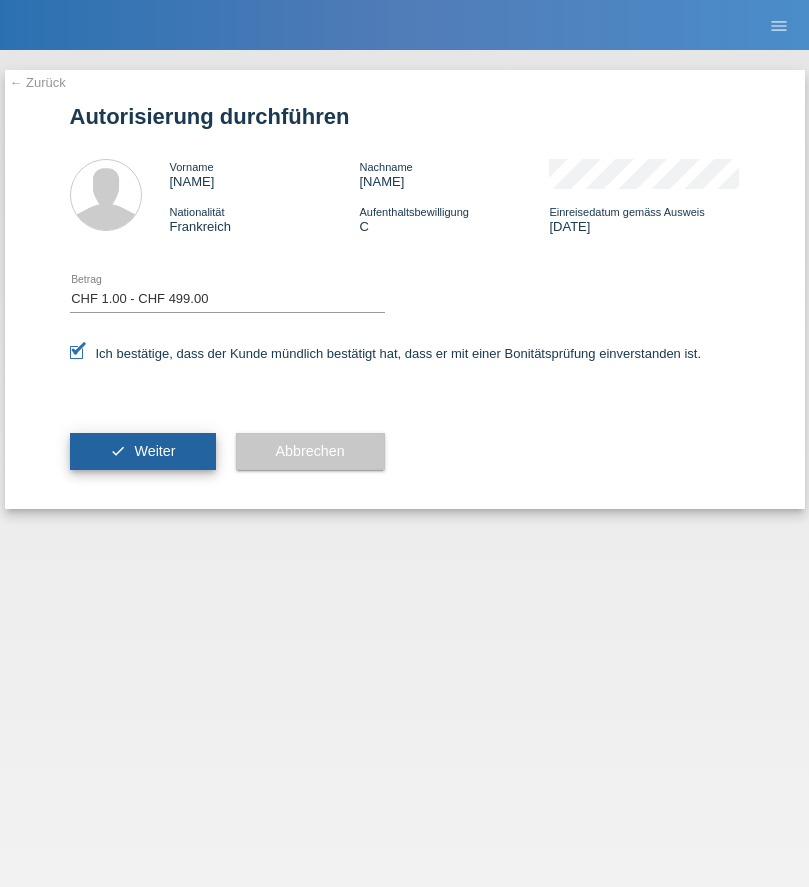 click on "Weiter" at bounding box center (154, 451) 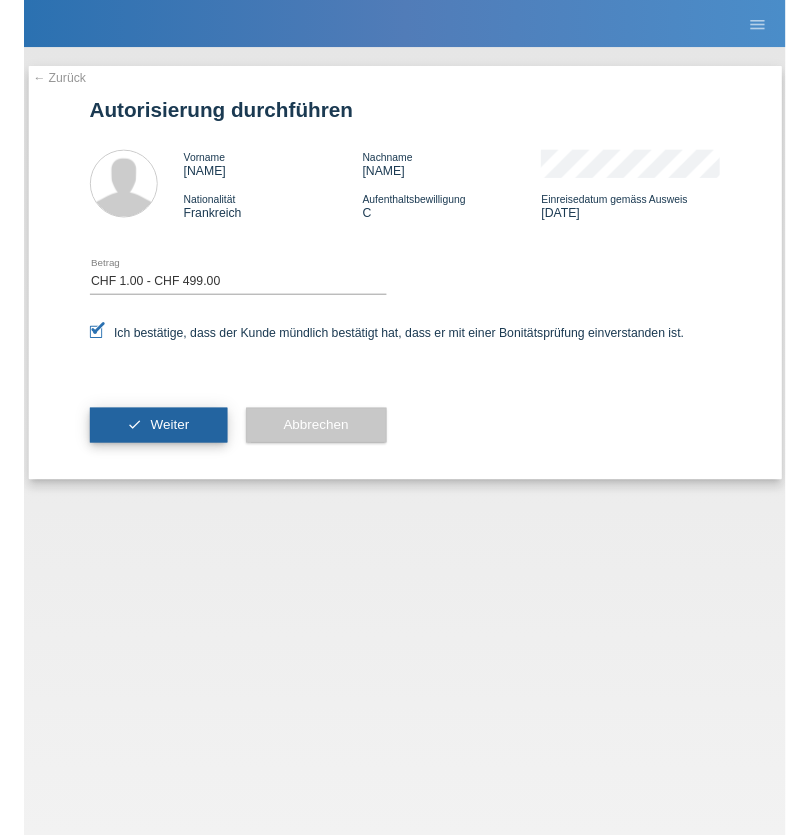 scroll, scrollTop: 0, scrollLeft: 0, axis: both 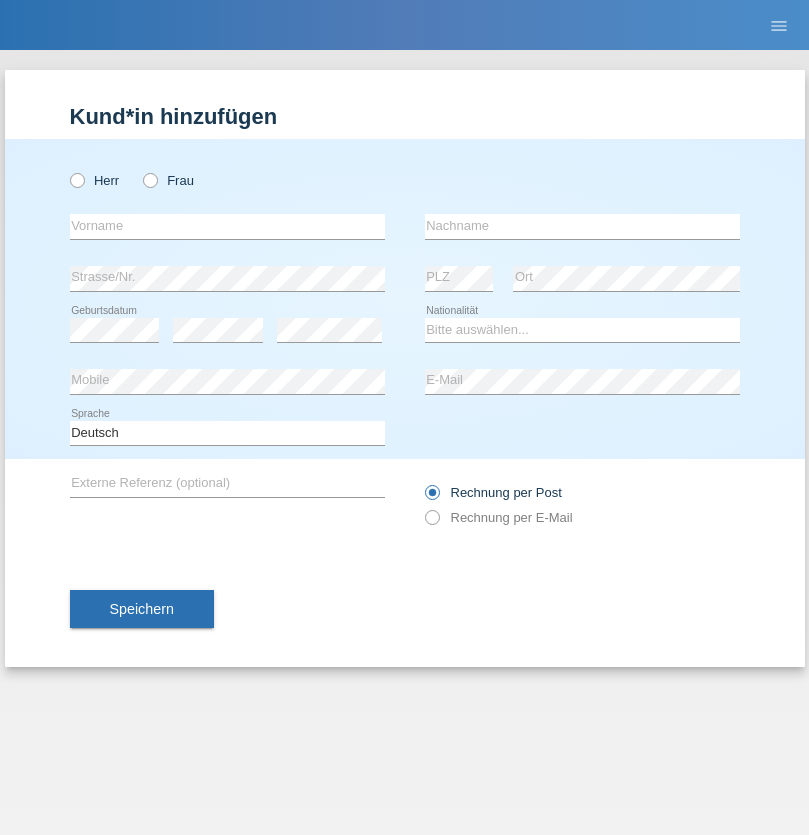 radio on "true" 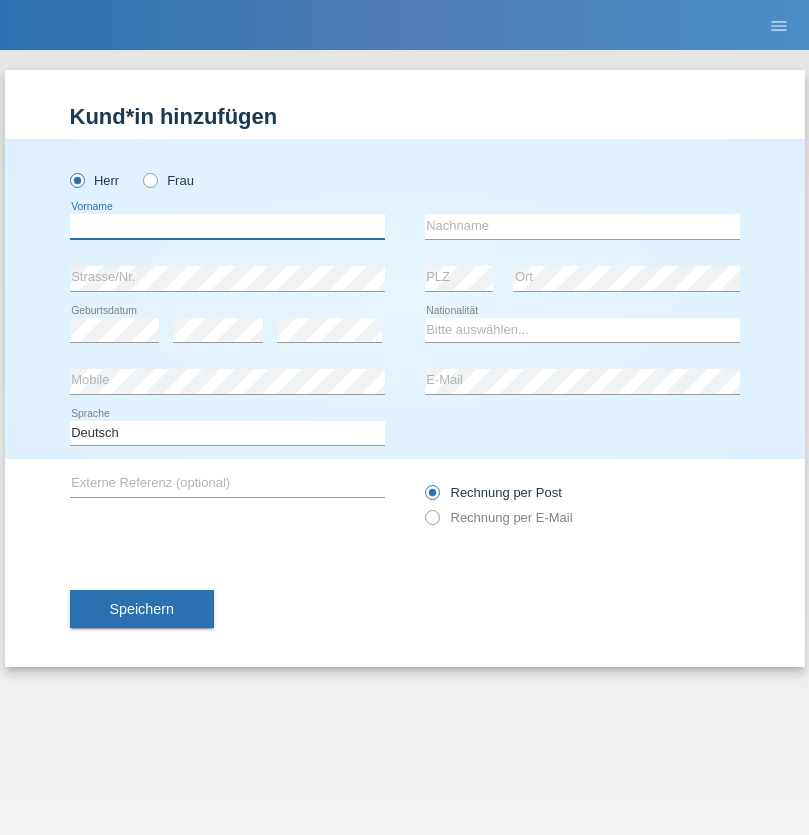 click at bounding box center [227, 226] 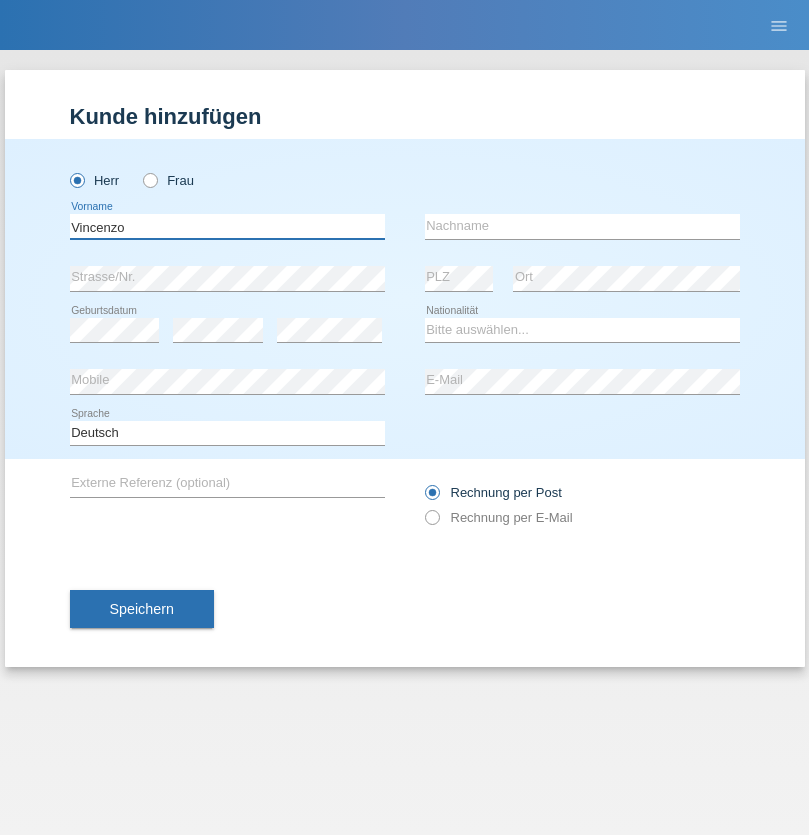type on "Vincenzo" 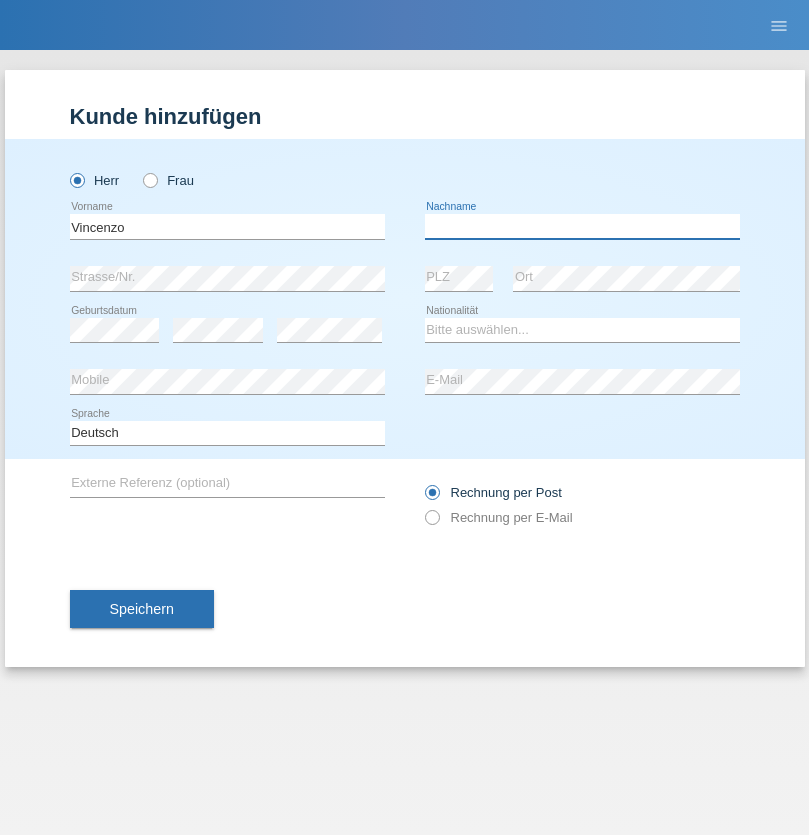 click at bounding box center [582, 226] 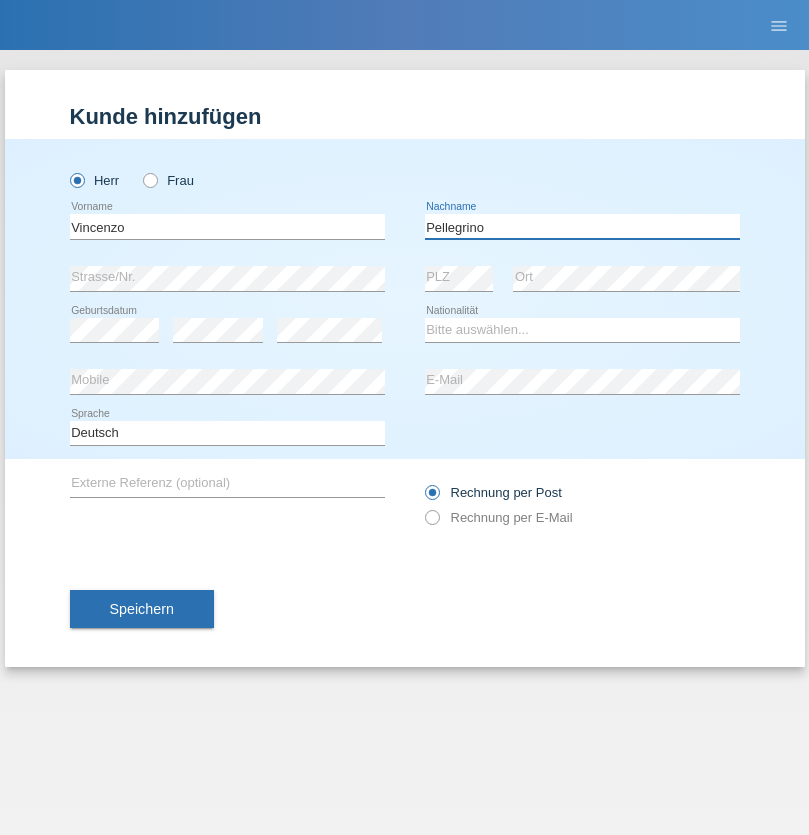type on "Pellegrino" 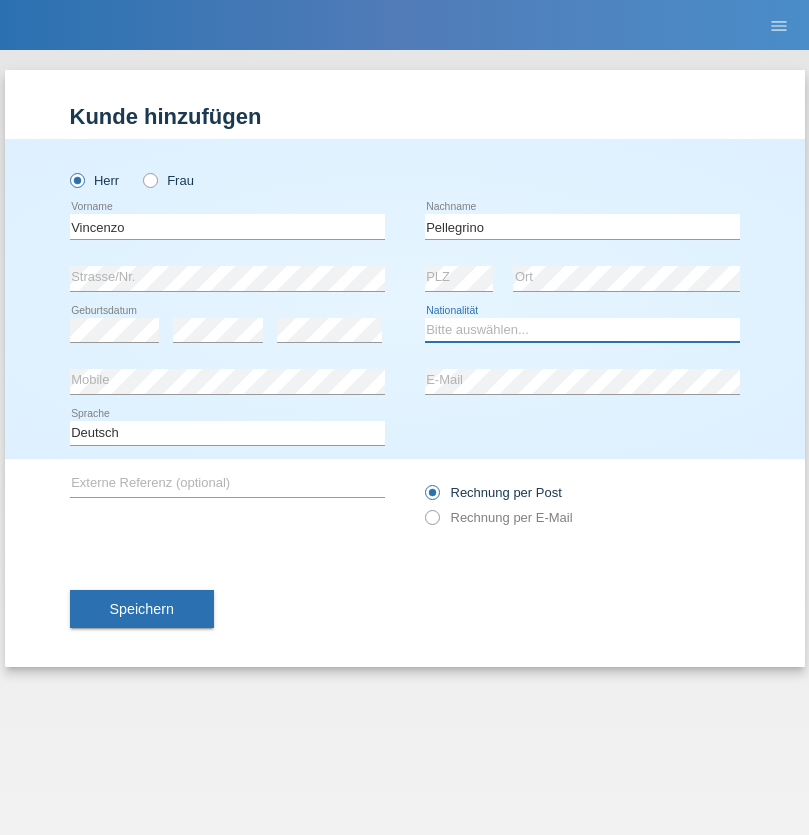select on "IT" 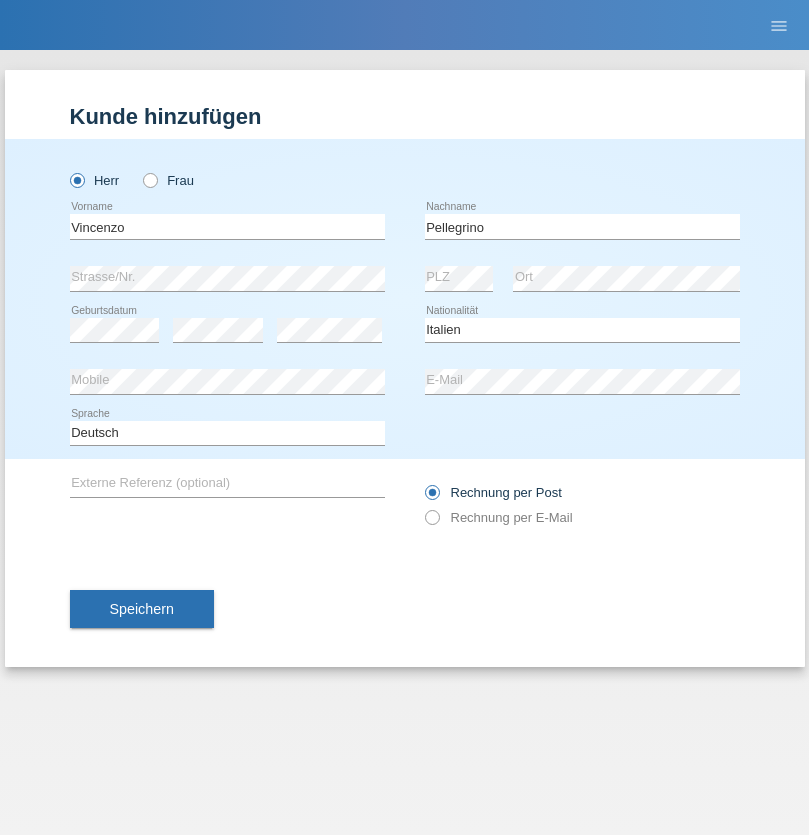 select on "C" 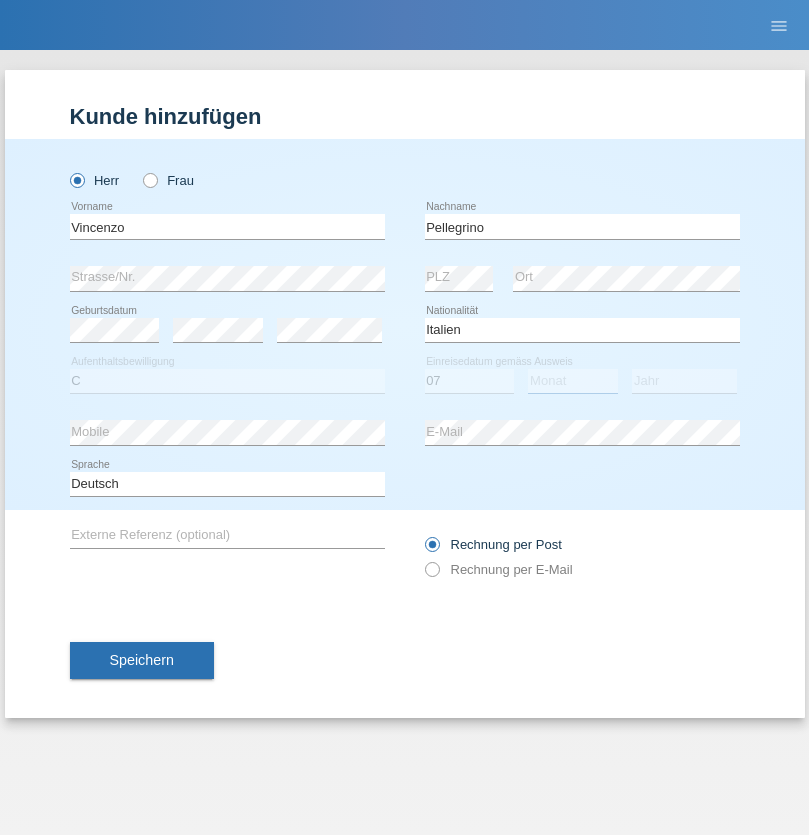 select on "07" 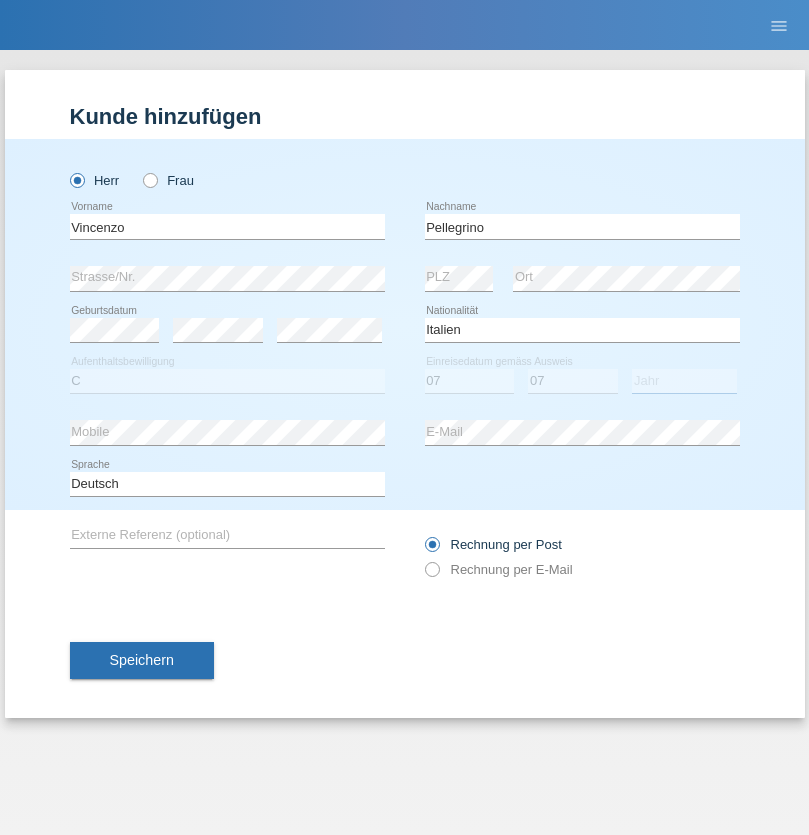 select on "2021" 